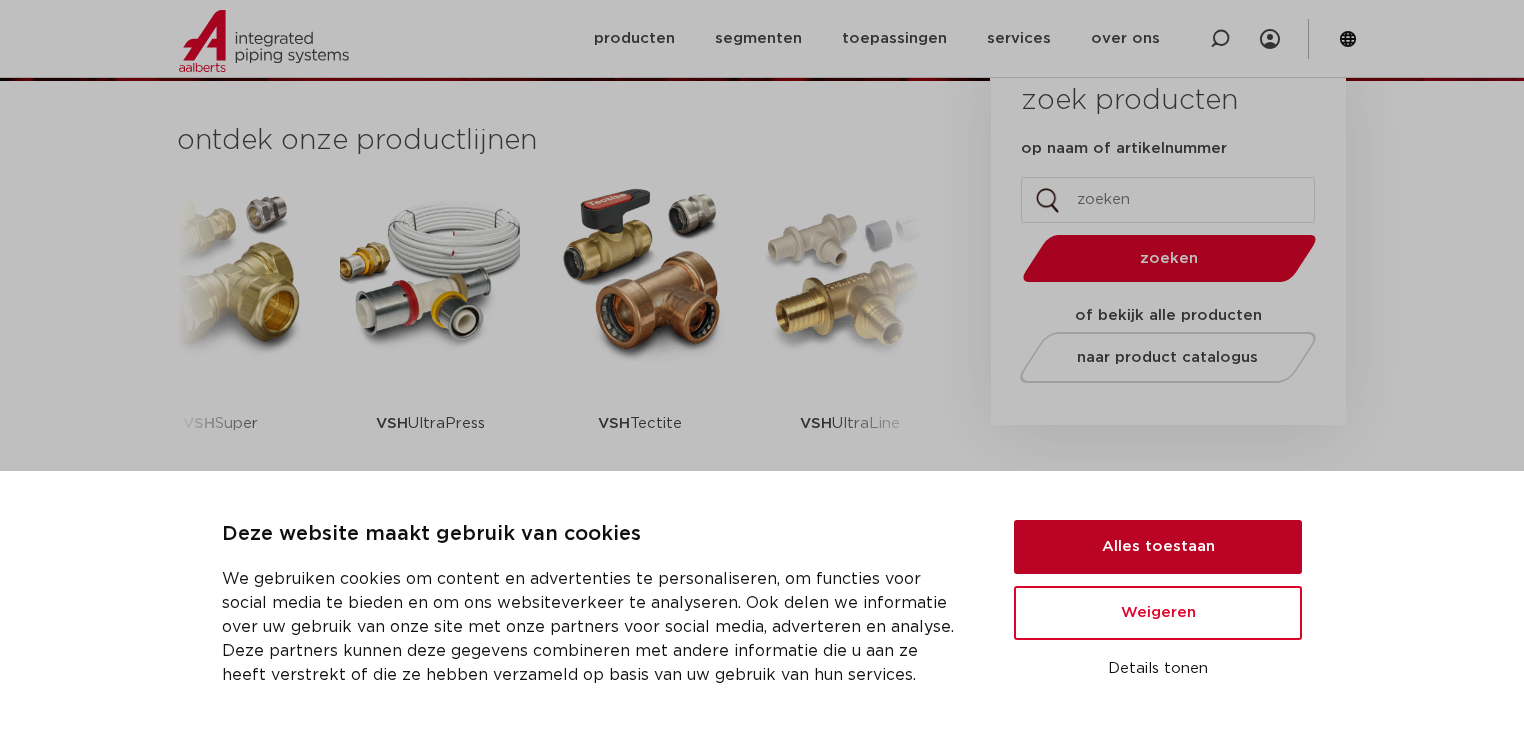 scroll, scrollTop: 480, scrollLeft: 0, axis: vertical 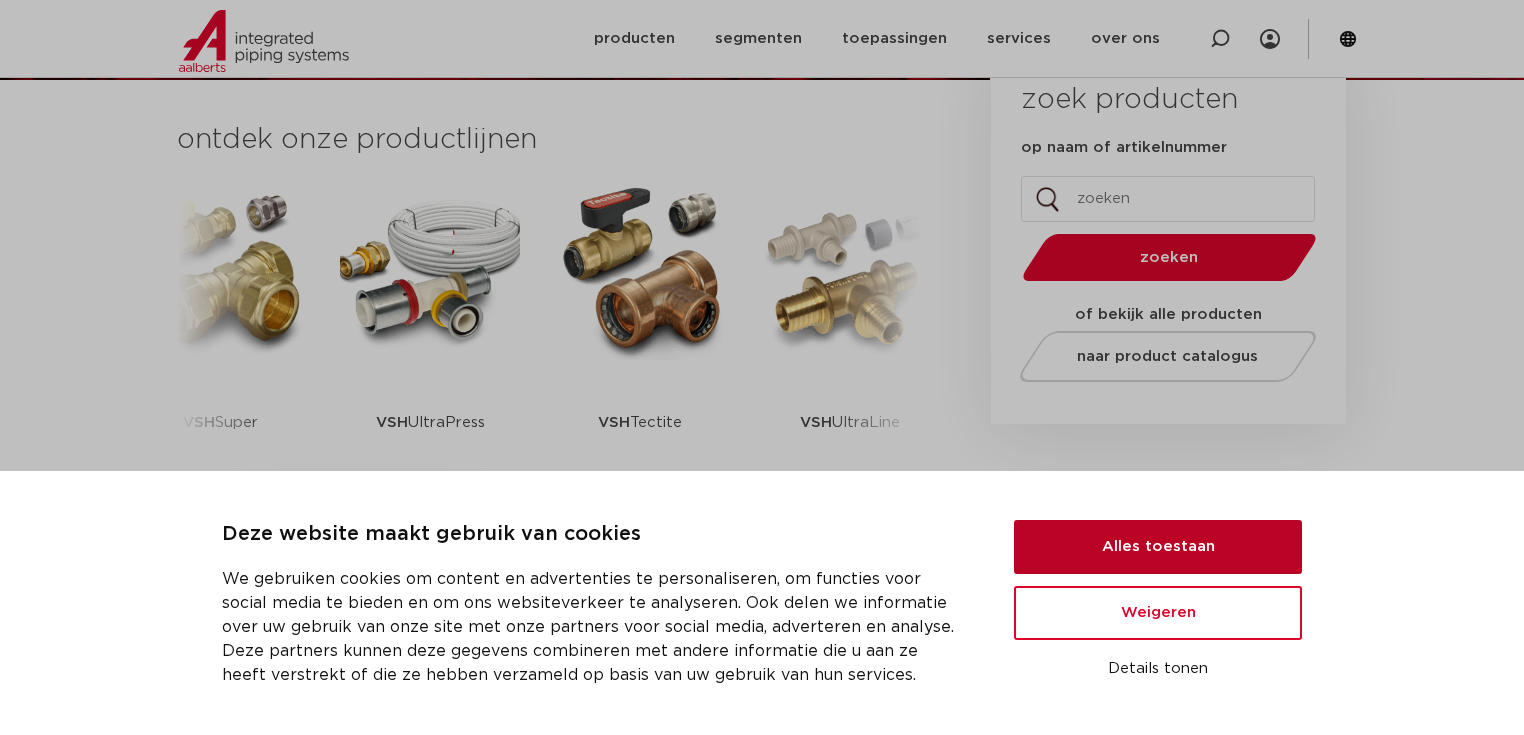 click on "Alles toestaan" at bounding box center (1158, 547) 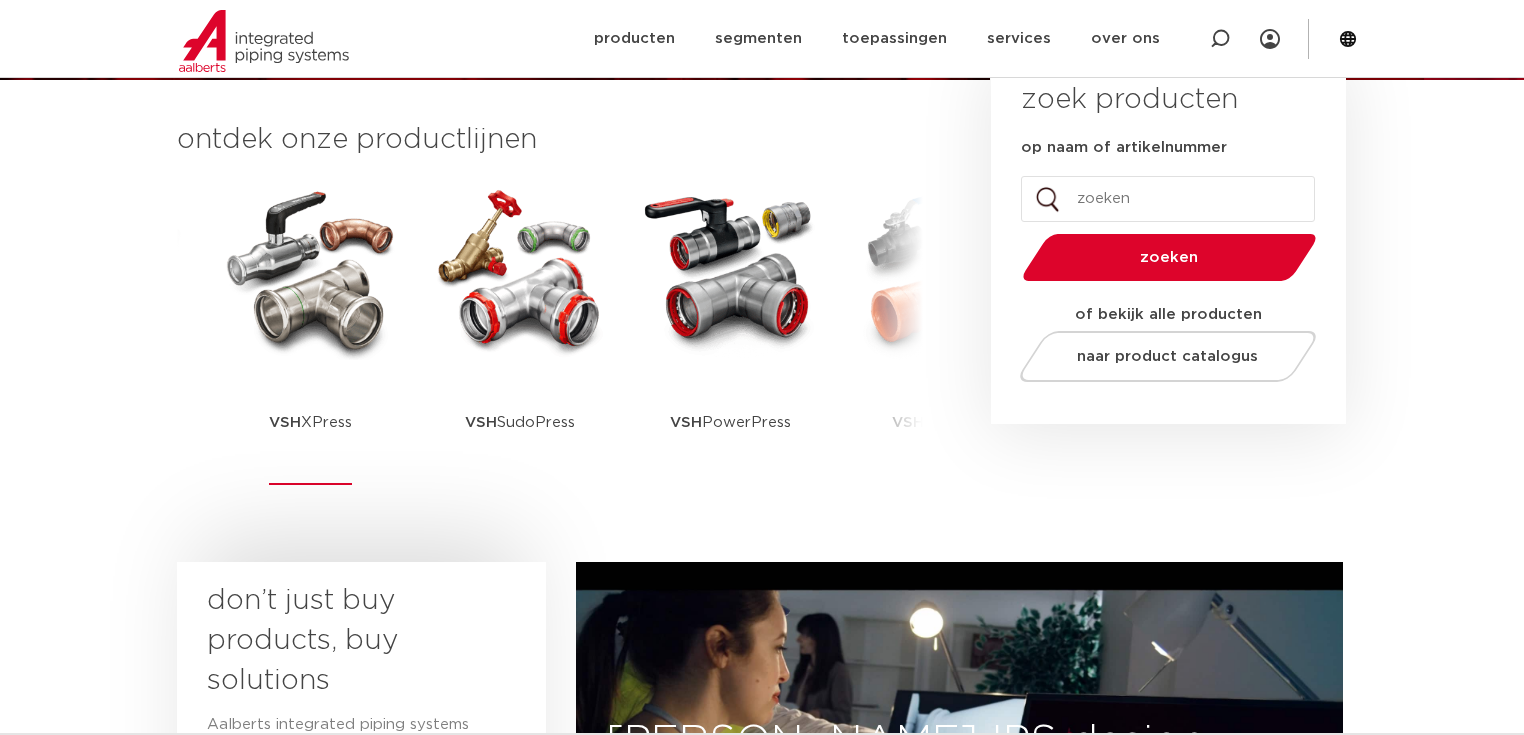 click at bounding box center [310, 270] 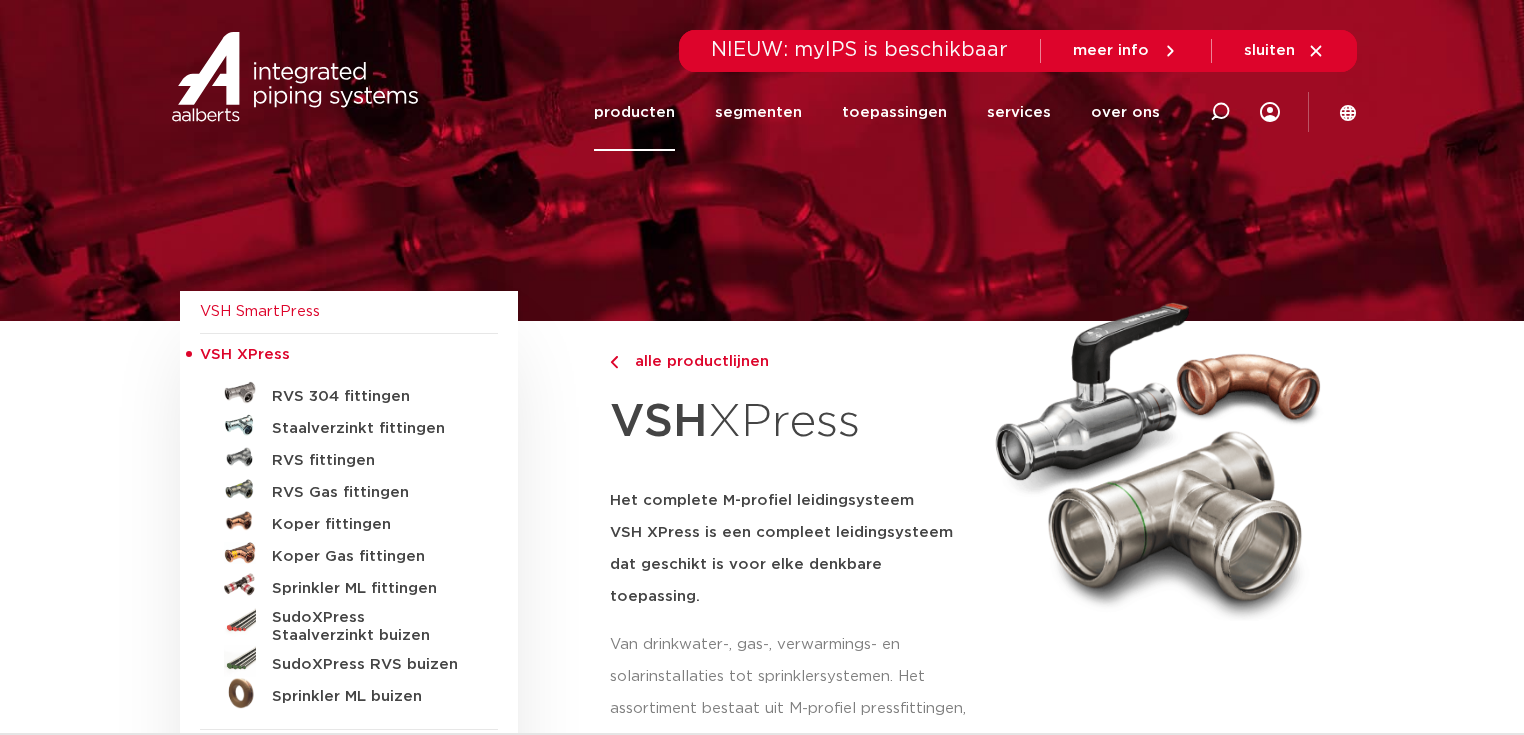 scroll, scrollTop: 0, scrollLeft: 0, axis: both 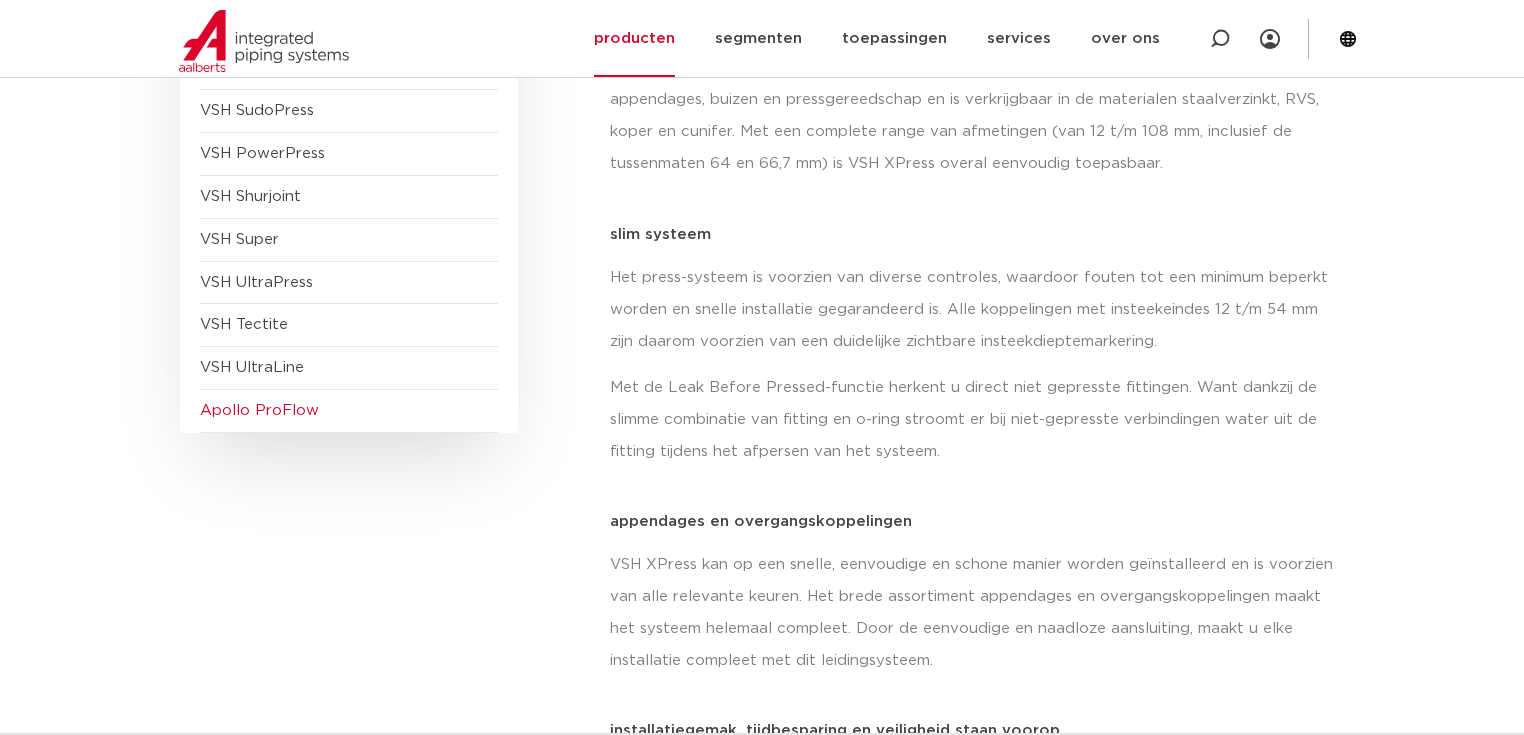 click on "Apollo ProFlow" at bounding box center (259, 410) 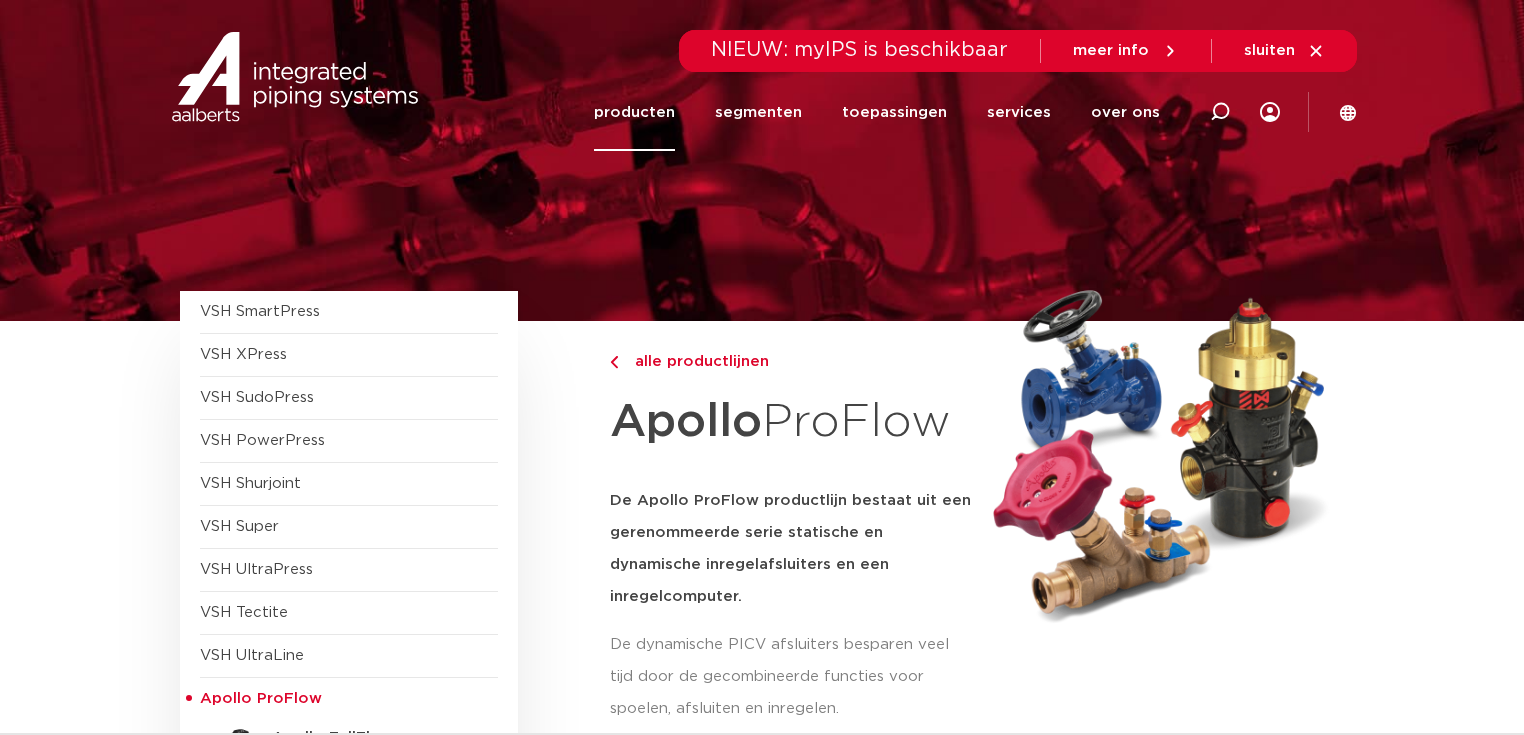 scroll, scrollTop: 0, scrollLeft: 0, axis: both 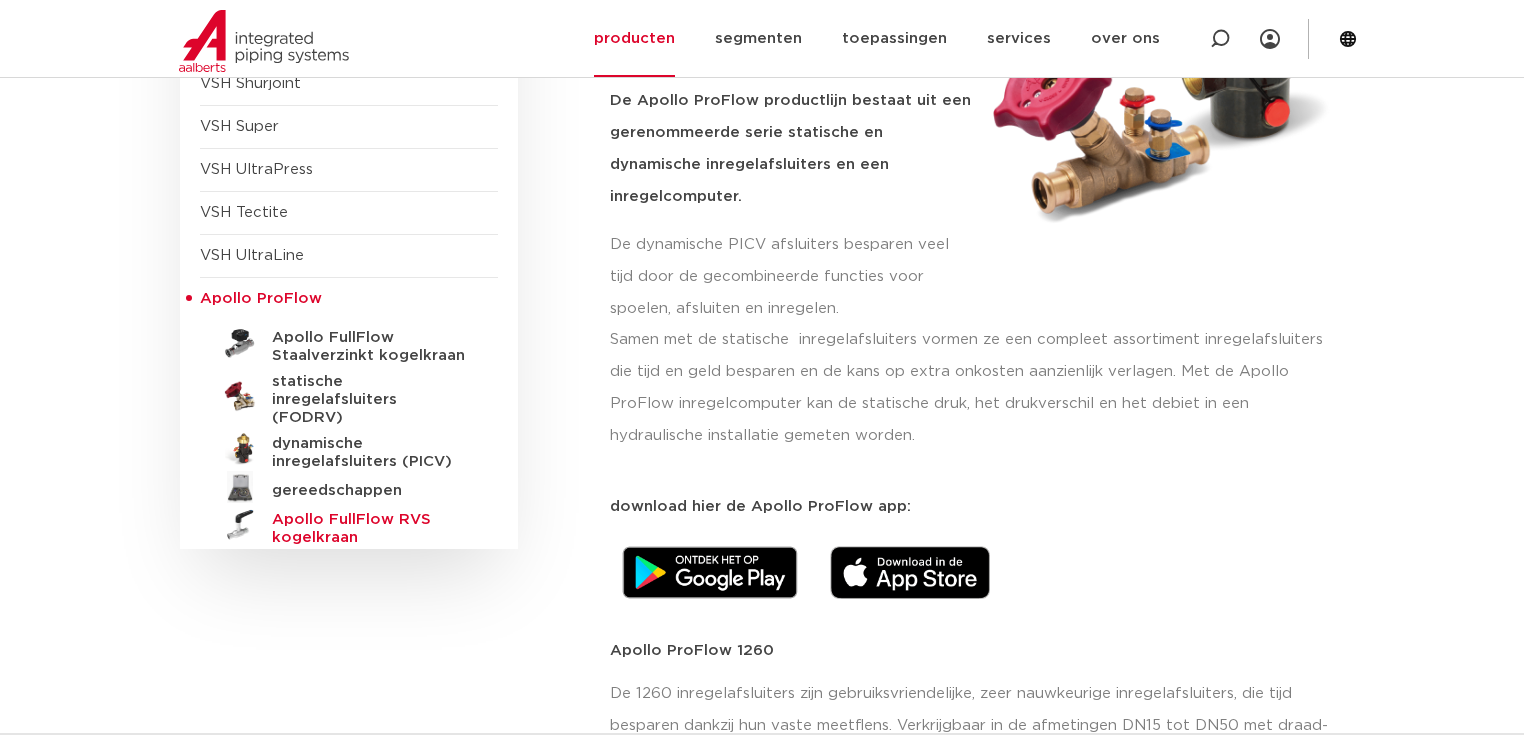 click on "Apollo FullFlow RVS kogelkraan" at bounding box center [371, 529] 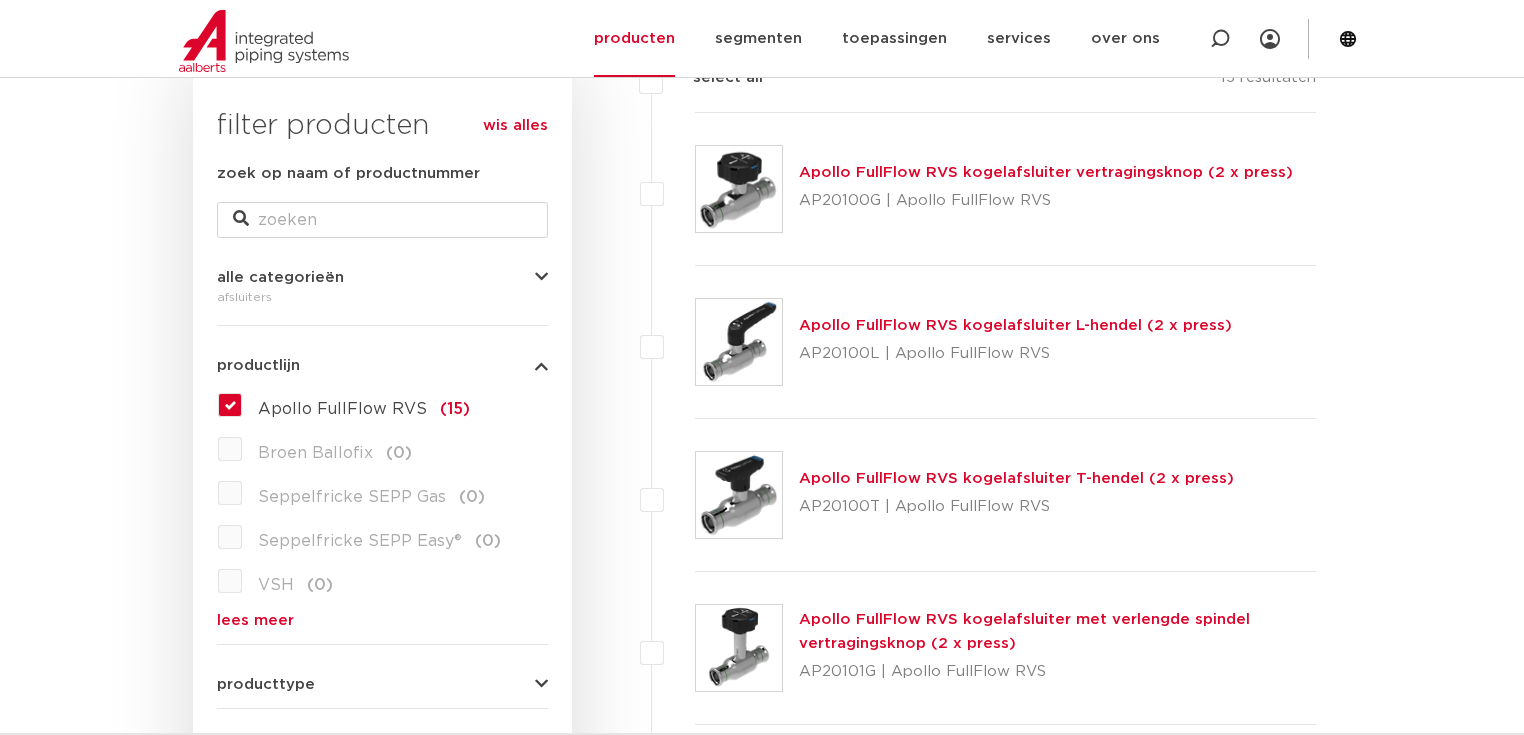scroll, scrollTop: 320, scrollLeft: 0, axis: vertical 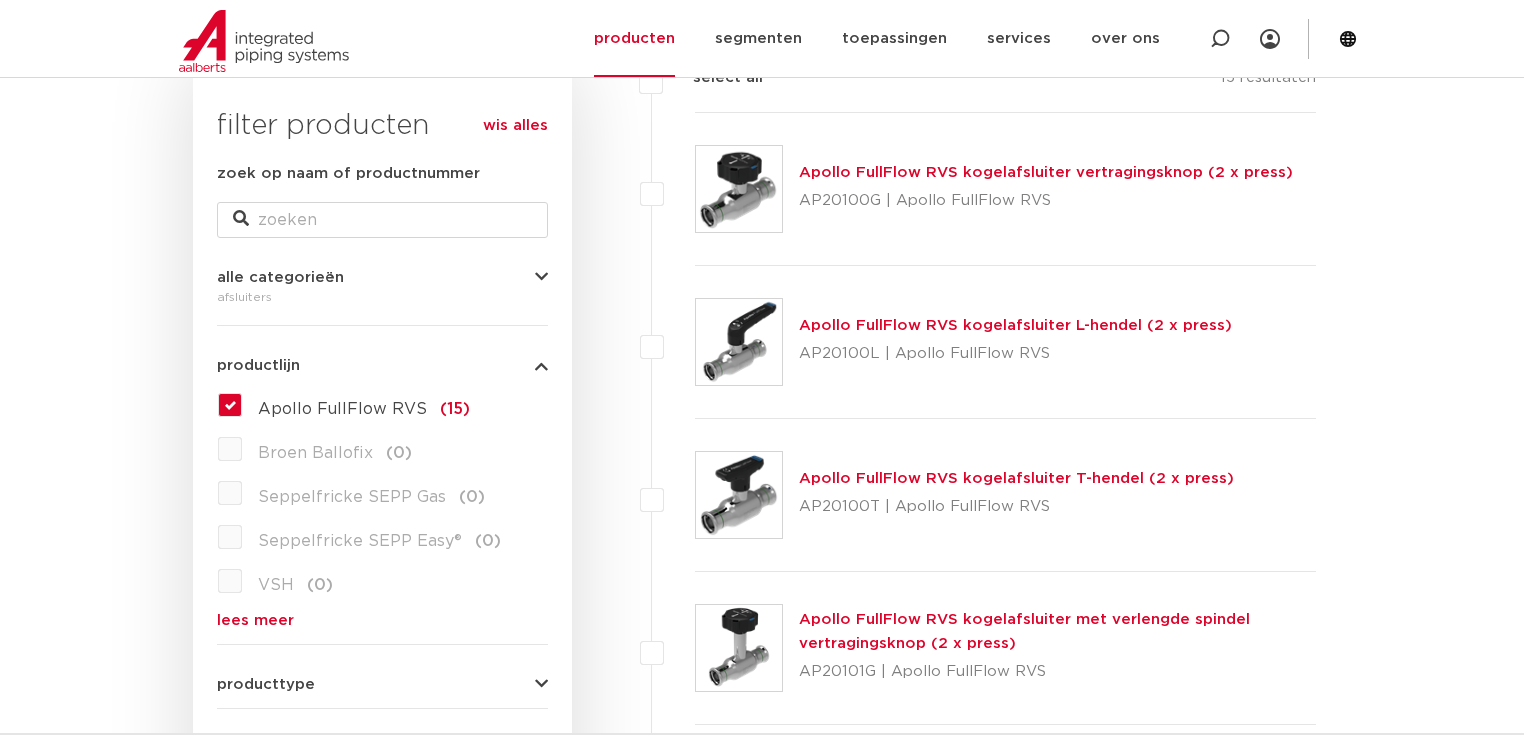 click at bounding box center [541, 277] 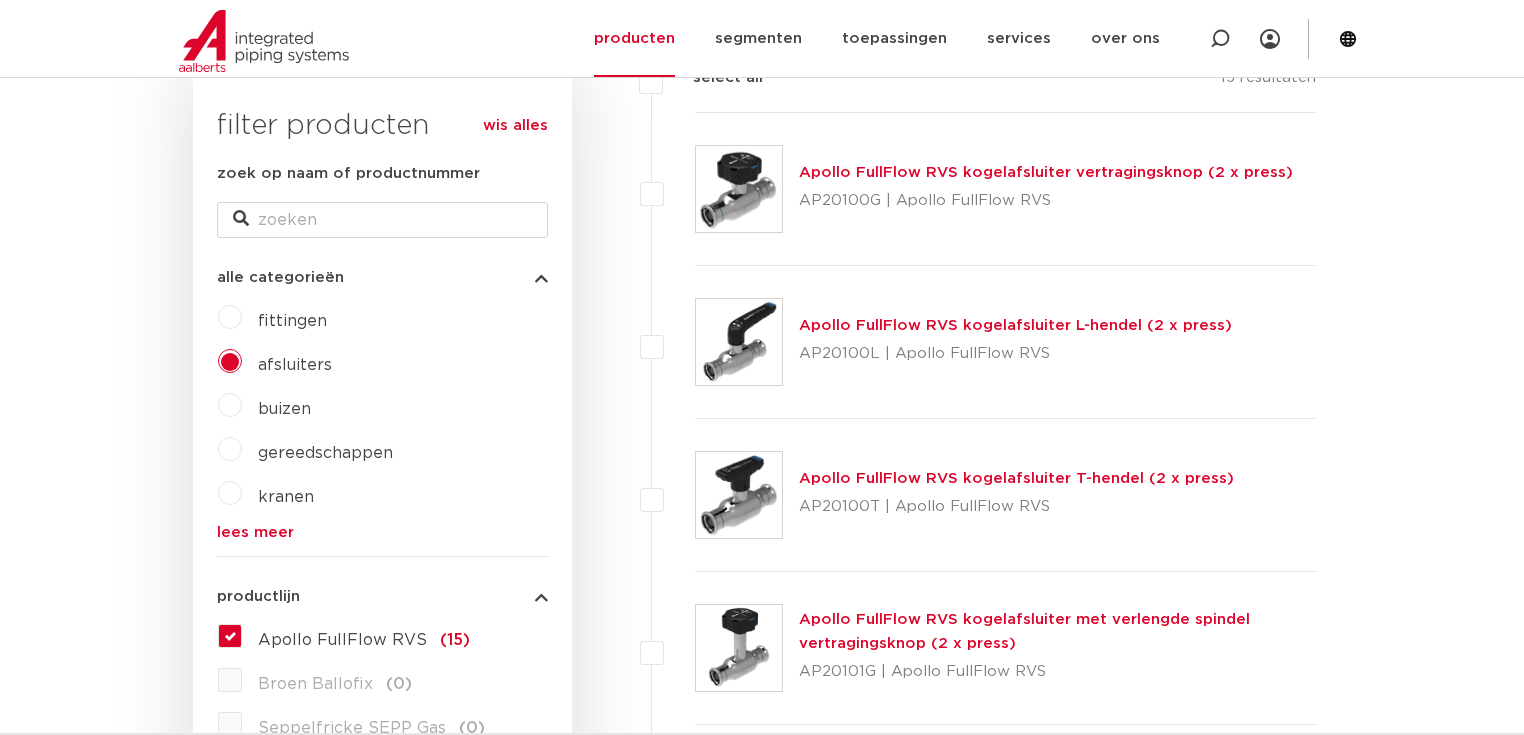 click at bounding box center (541, 277) 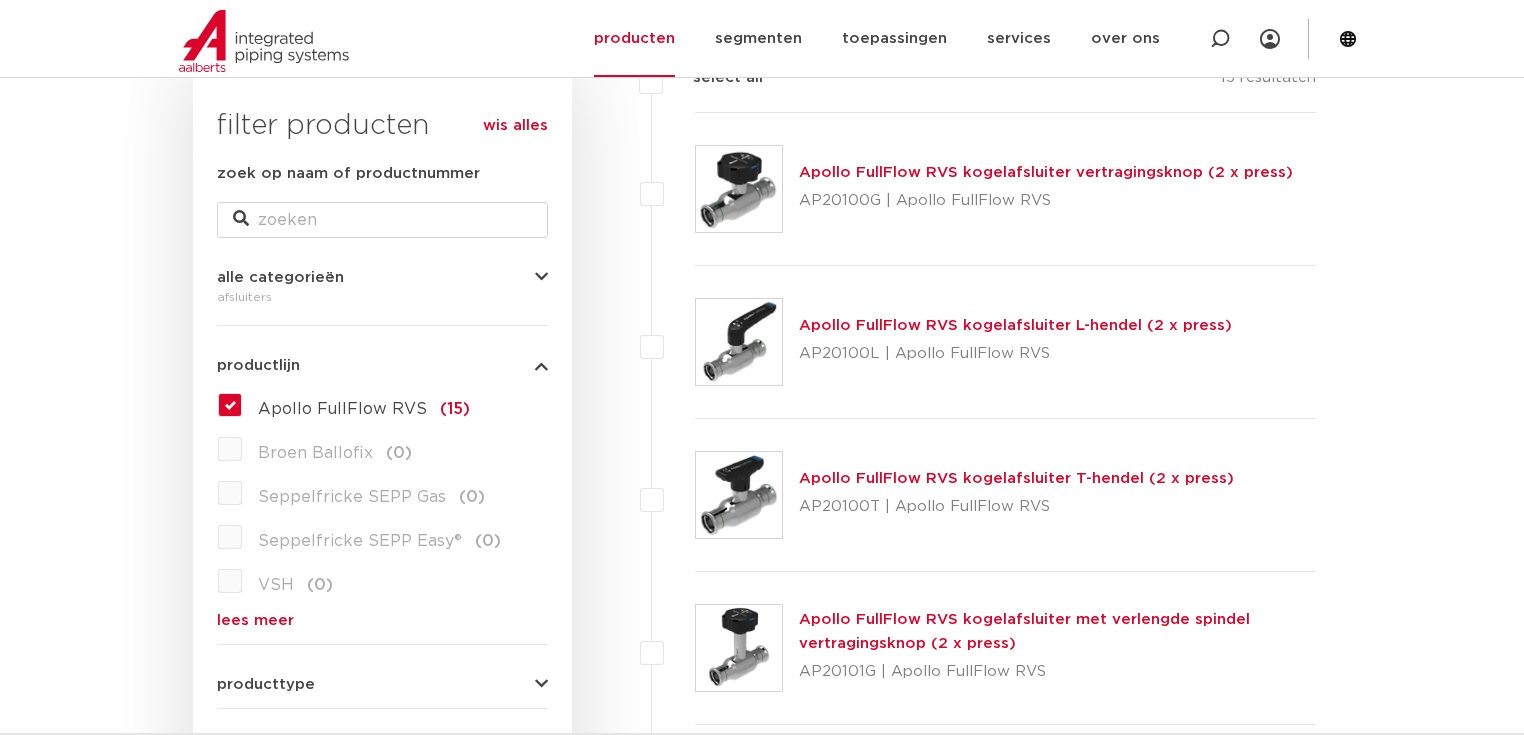 click on "lees meer" at bounding box center [382, 620] 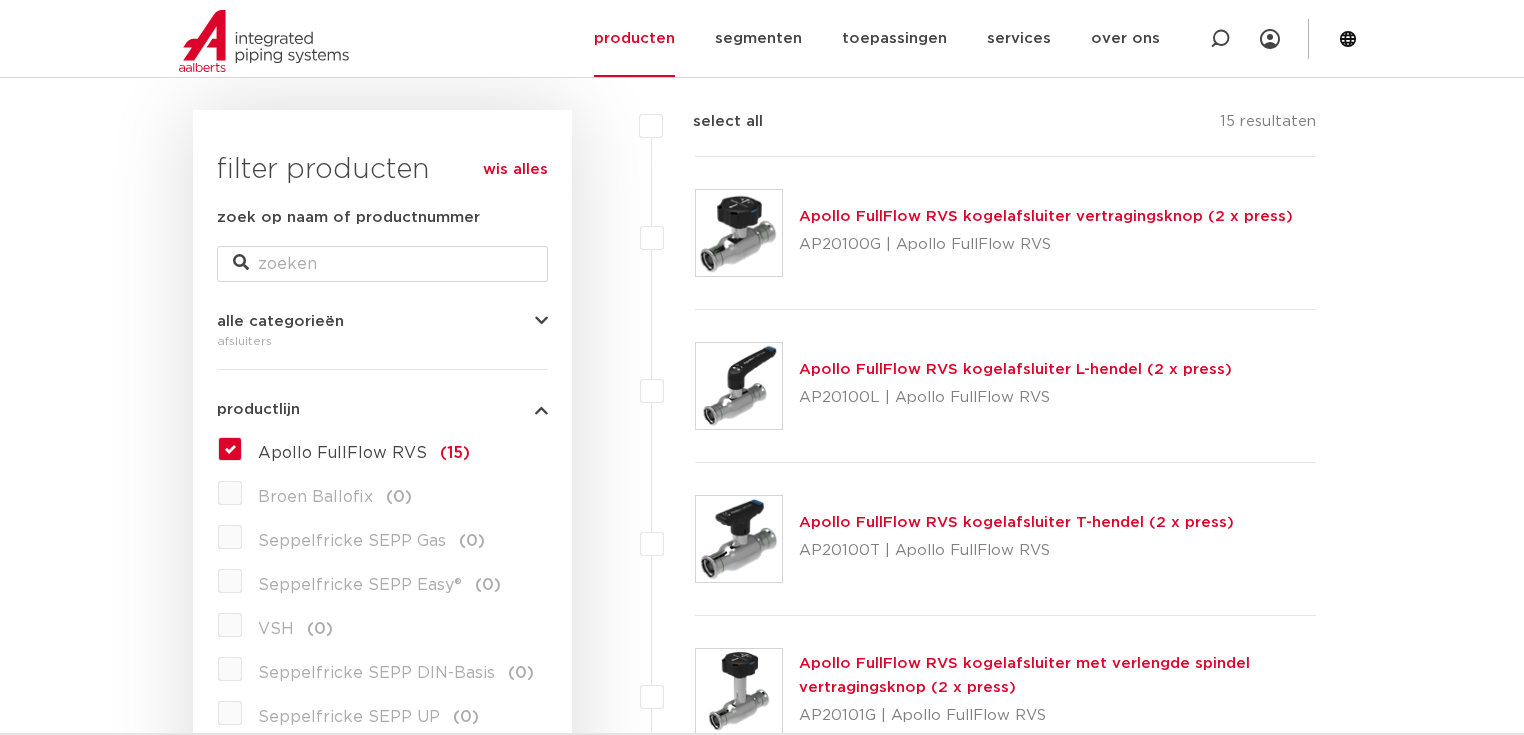 scroll, scrollTop: 240, scrollLeft: 0, axis: vertical 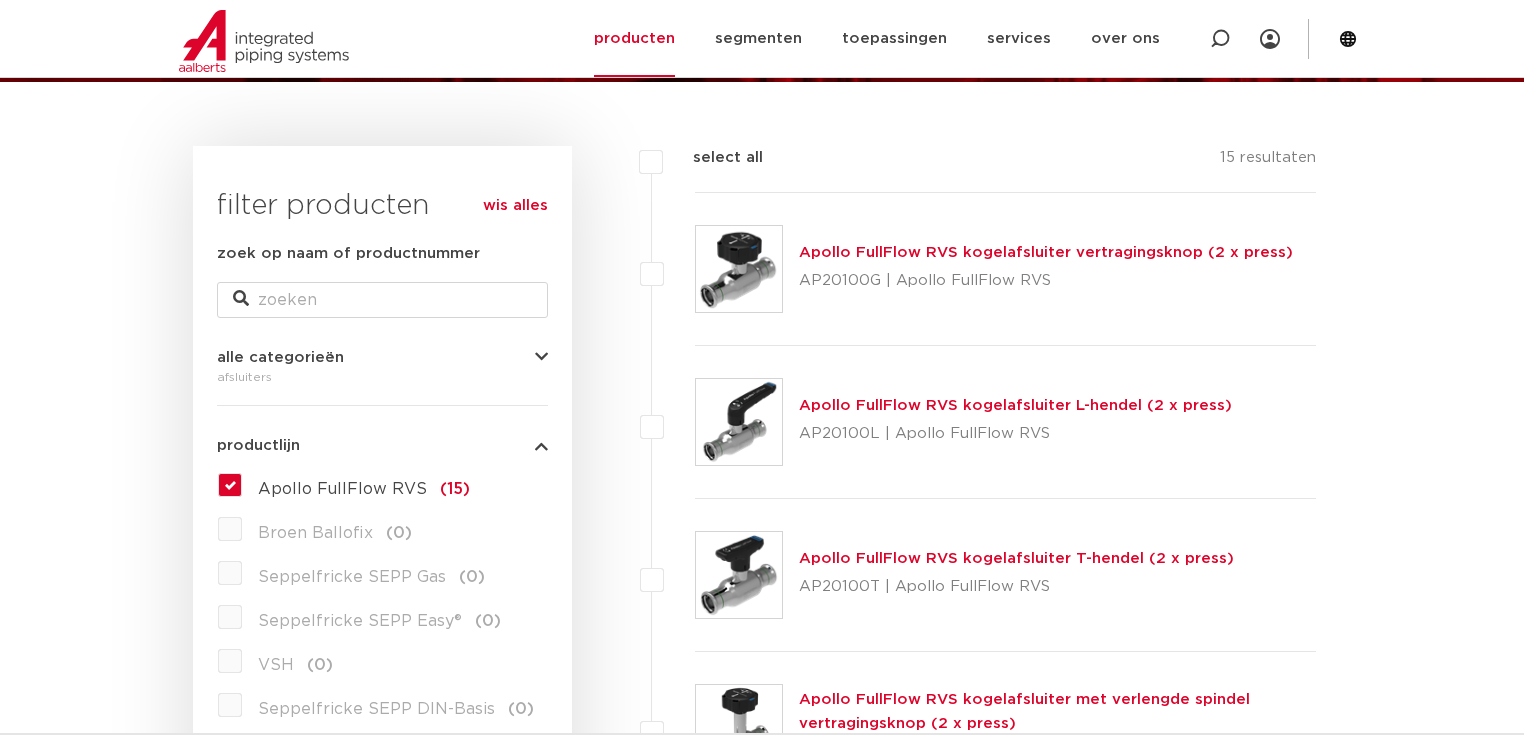 click on "Apollo FullFlow RVS
(15)" at bounding box center [356, 485] 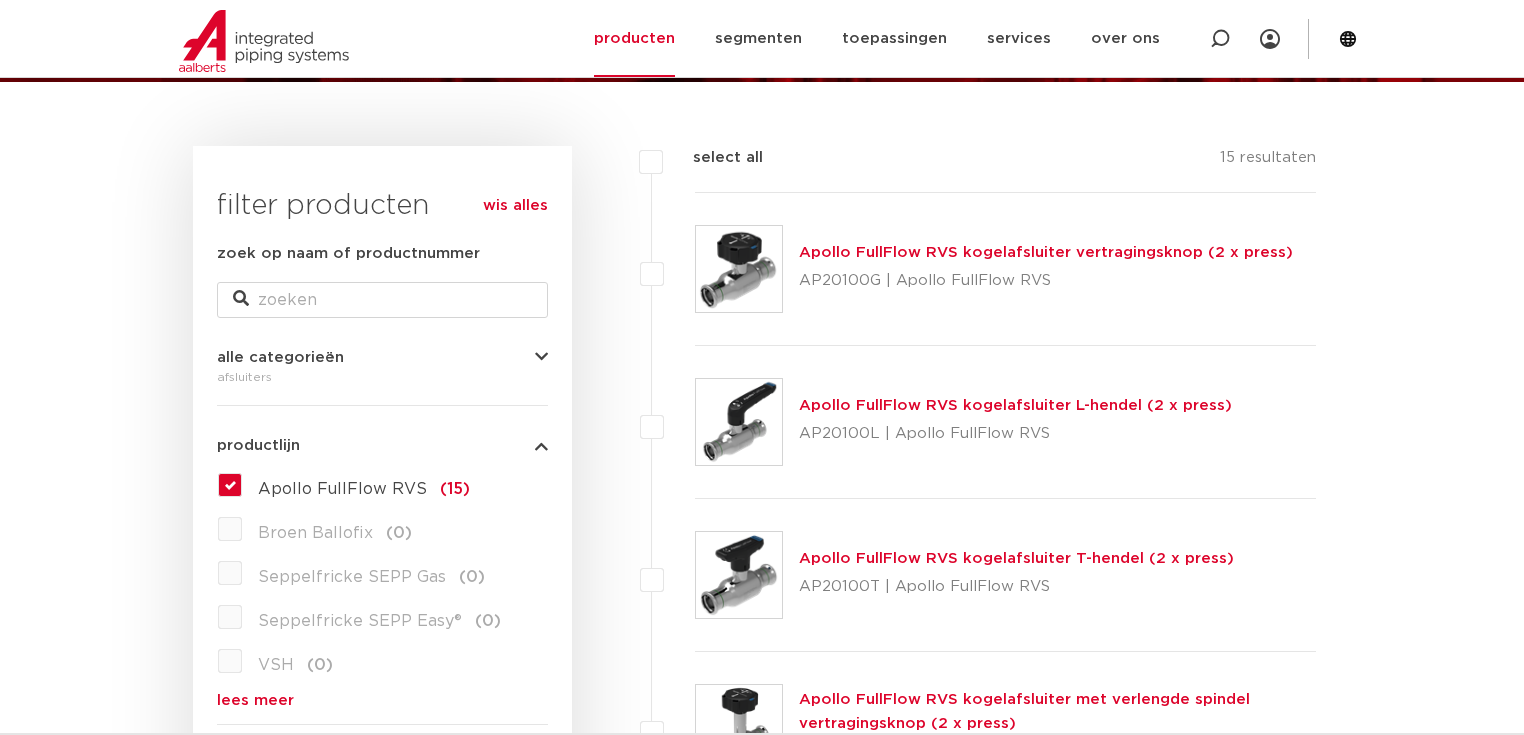 scroll, scrollTop: 0, scrollLeft: 0, axis: both 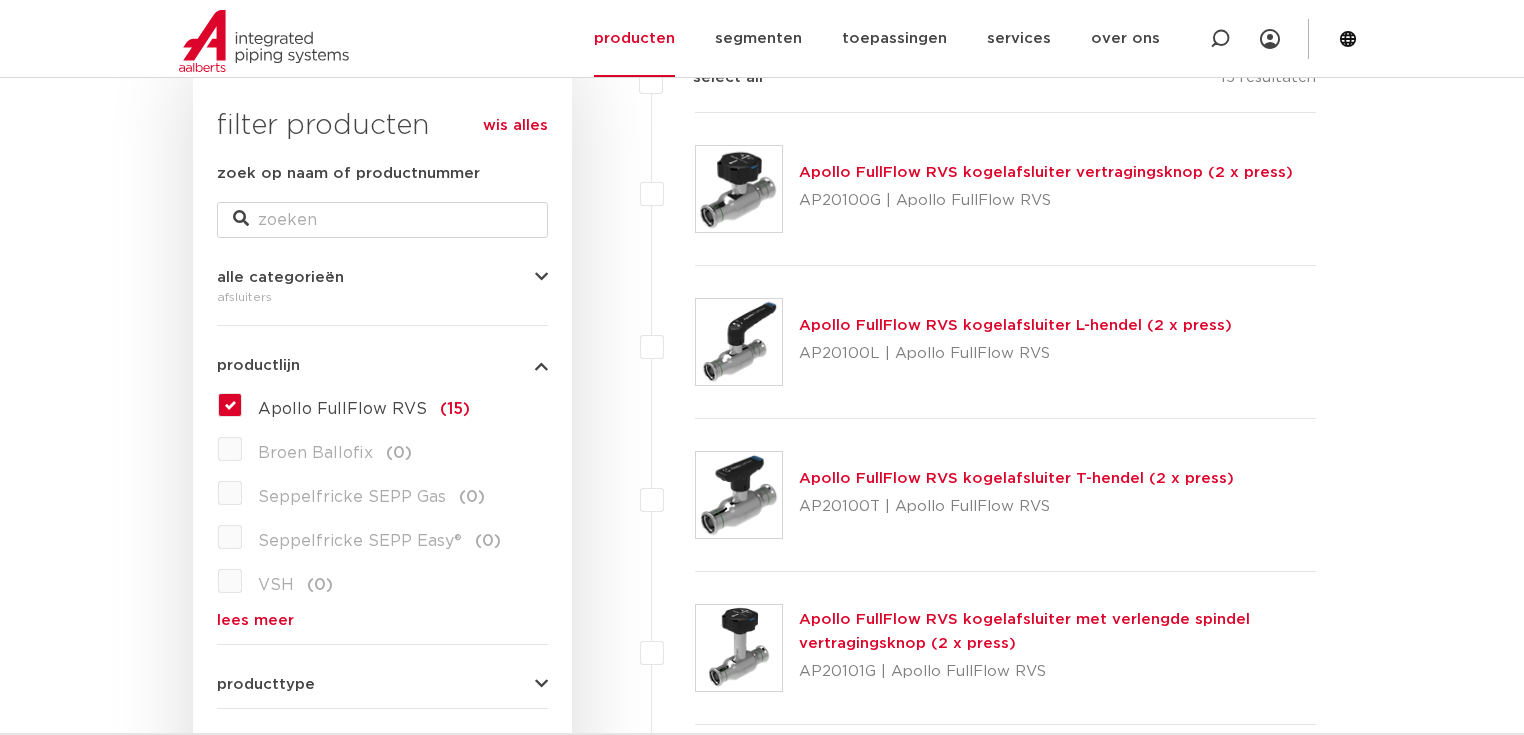 click on "lees meer" at bounding box center [382, 620] 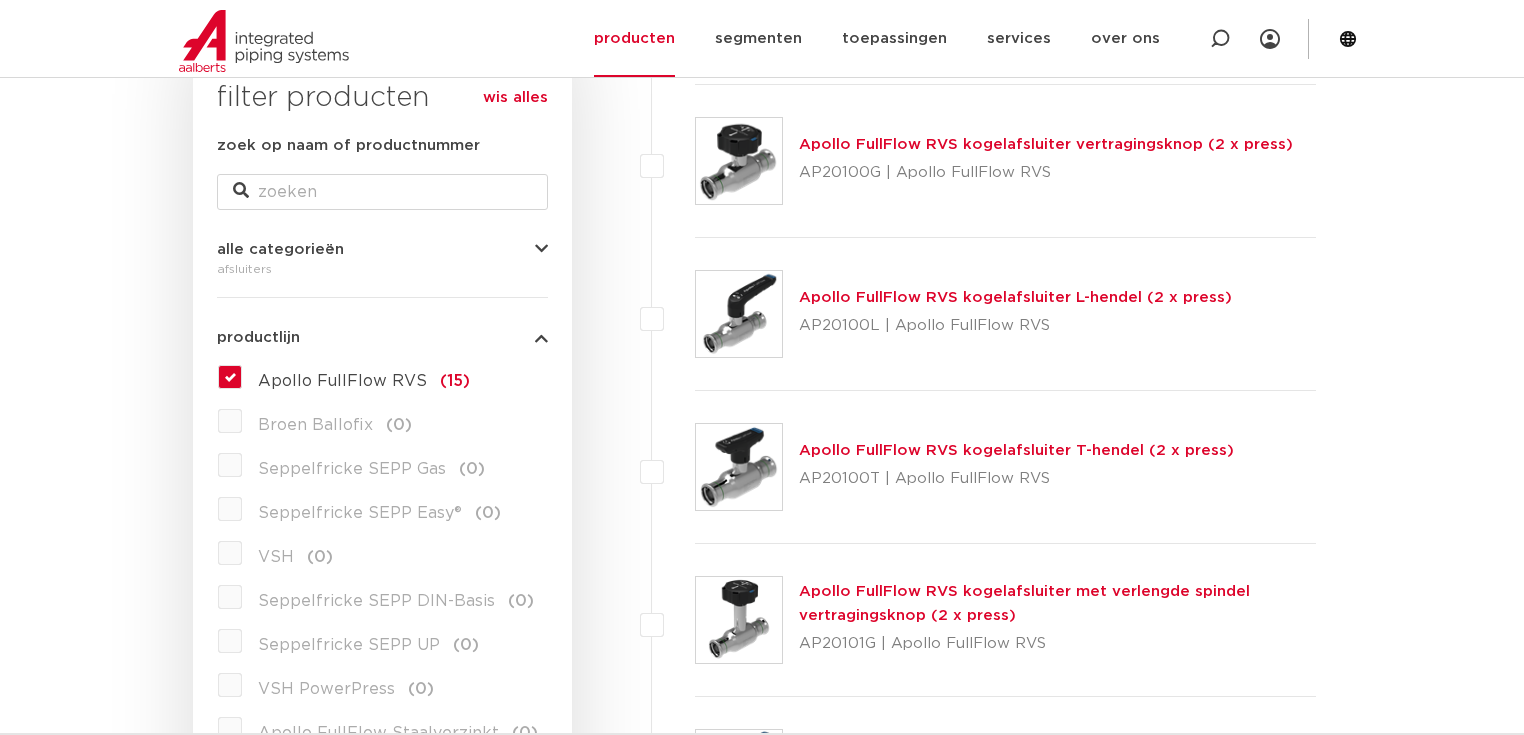 scroll, scrollTop: 400, scrollLeft: 0, axis: vertical 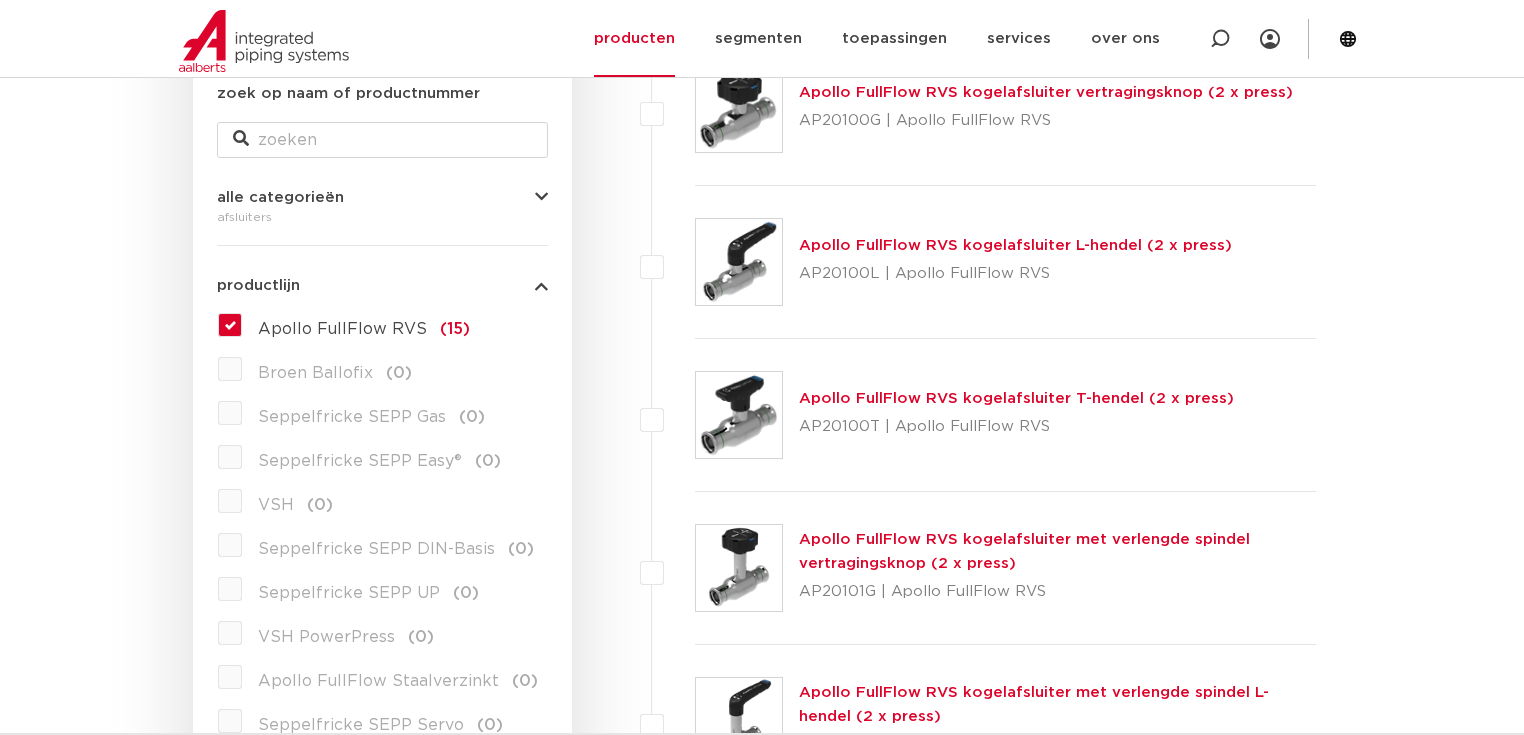 drag, startPoint x: 229, startPoint y: 324, endPoint x: 316, endPoint y: 353, distance: 91.706055 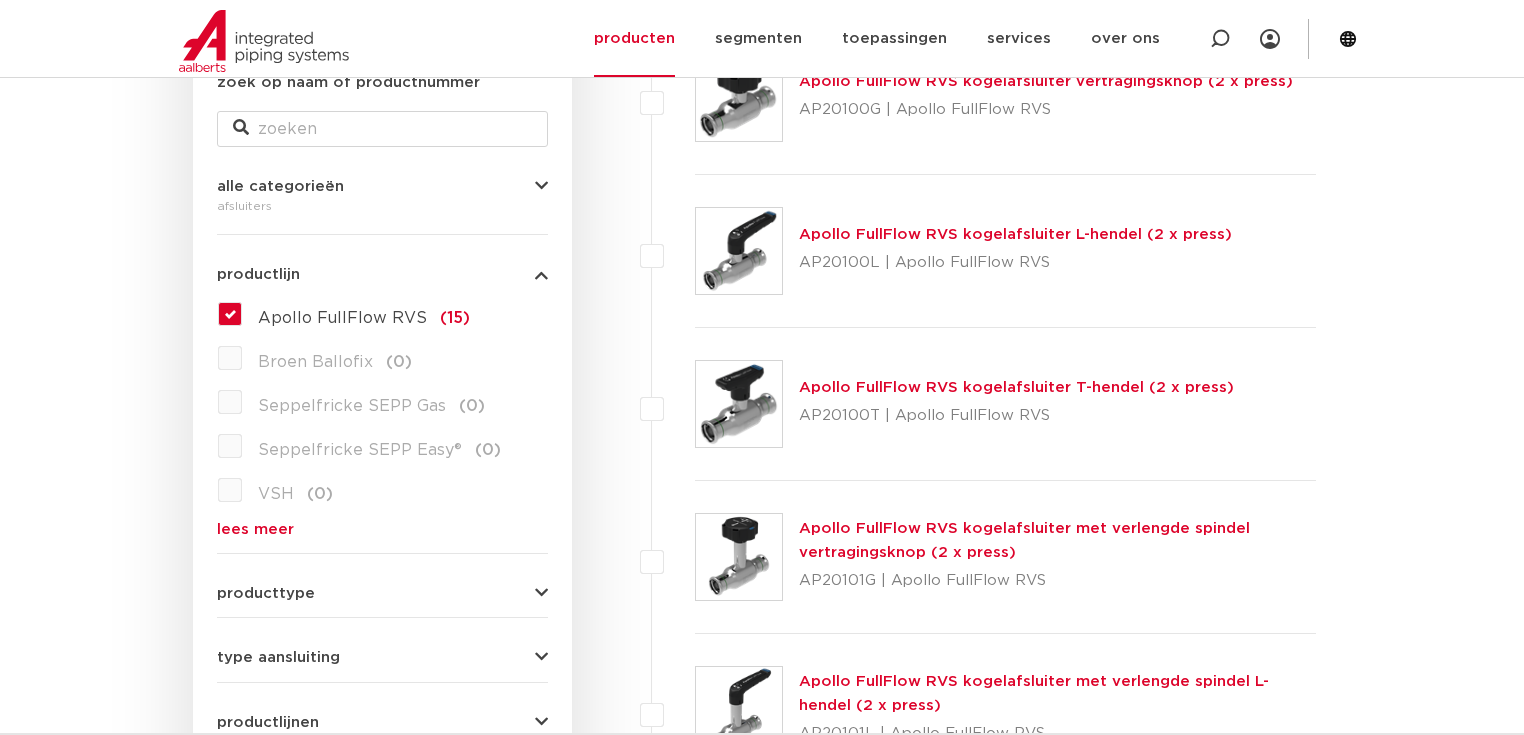 scroll, scrollTop: 0, scrollLeft: 0, axis: both 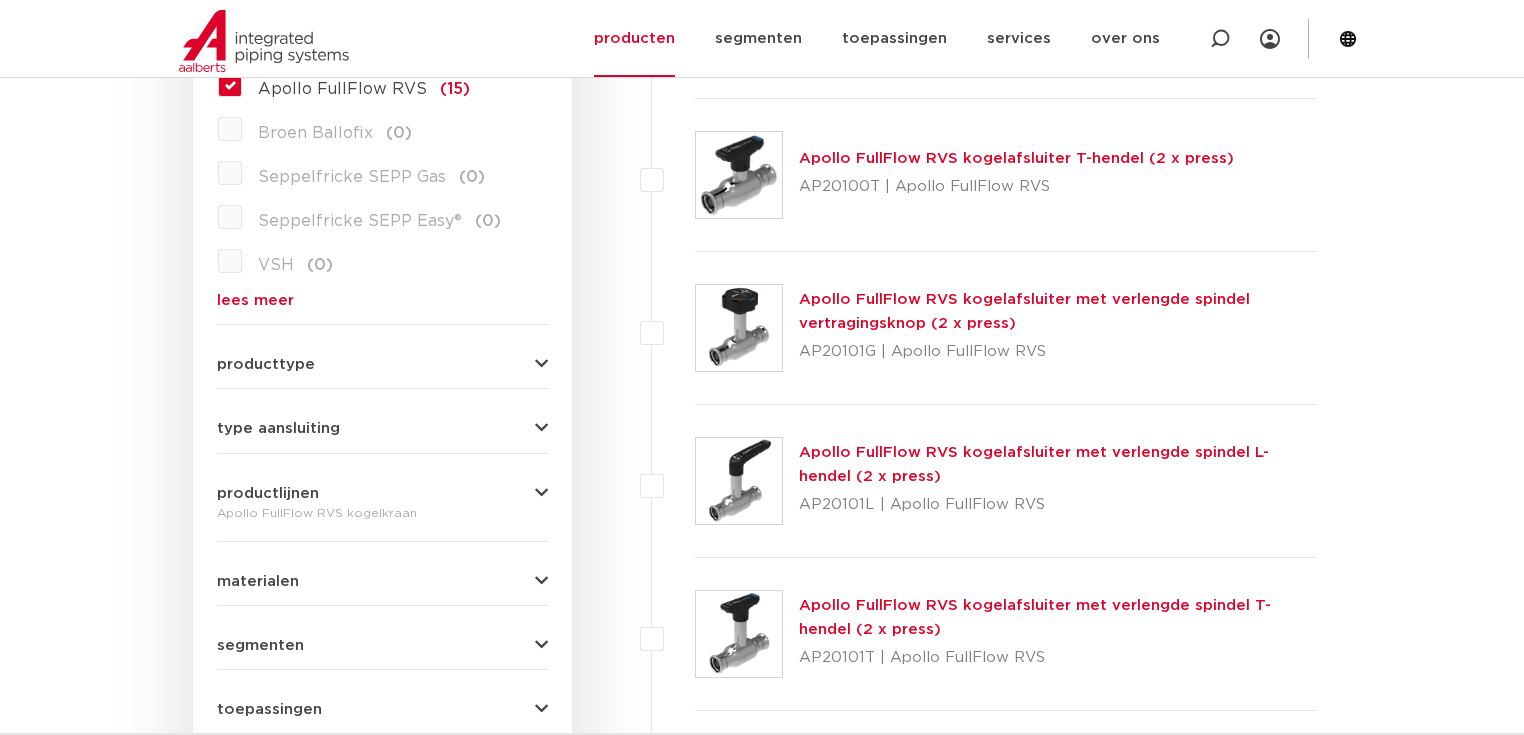 click on "lees meer" at bounding box center (382, 300) 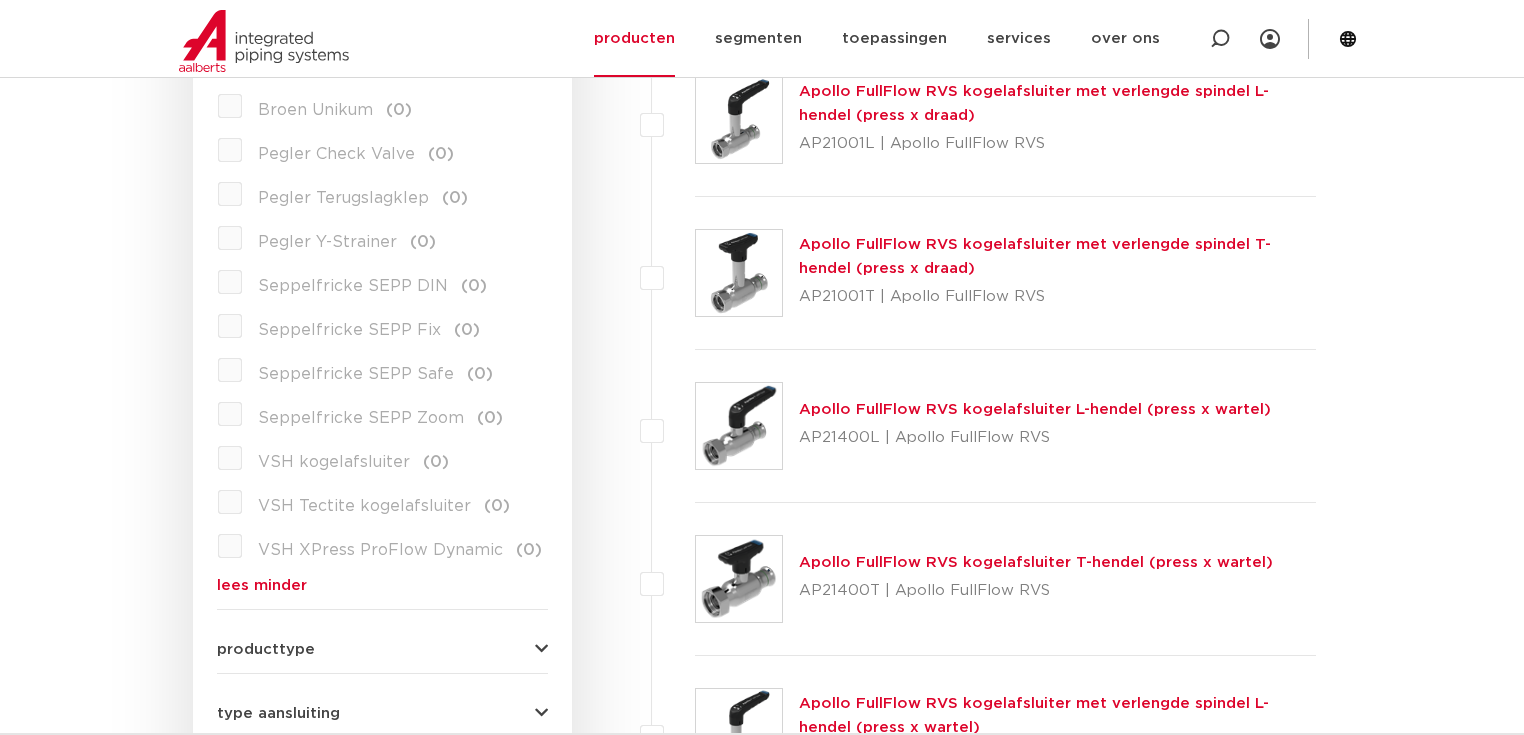 scroll, scrollTop: 1920, scrollLeft: 0, axis: vertical 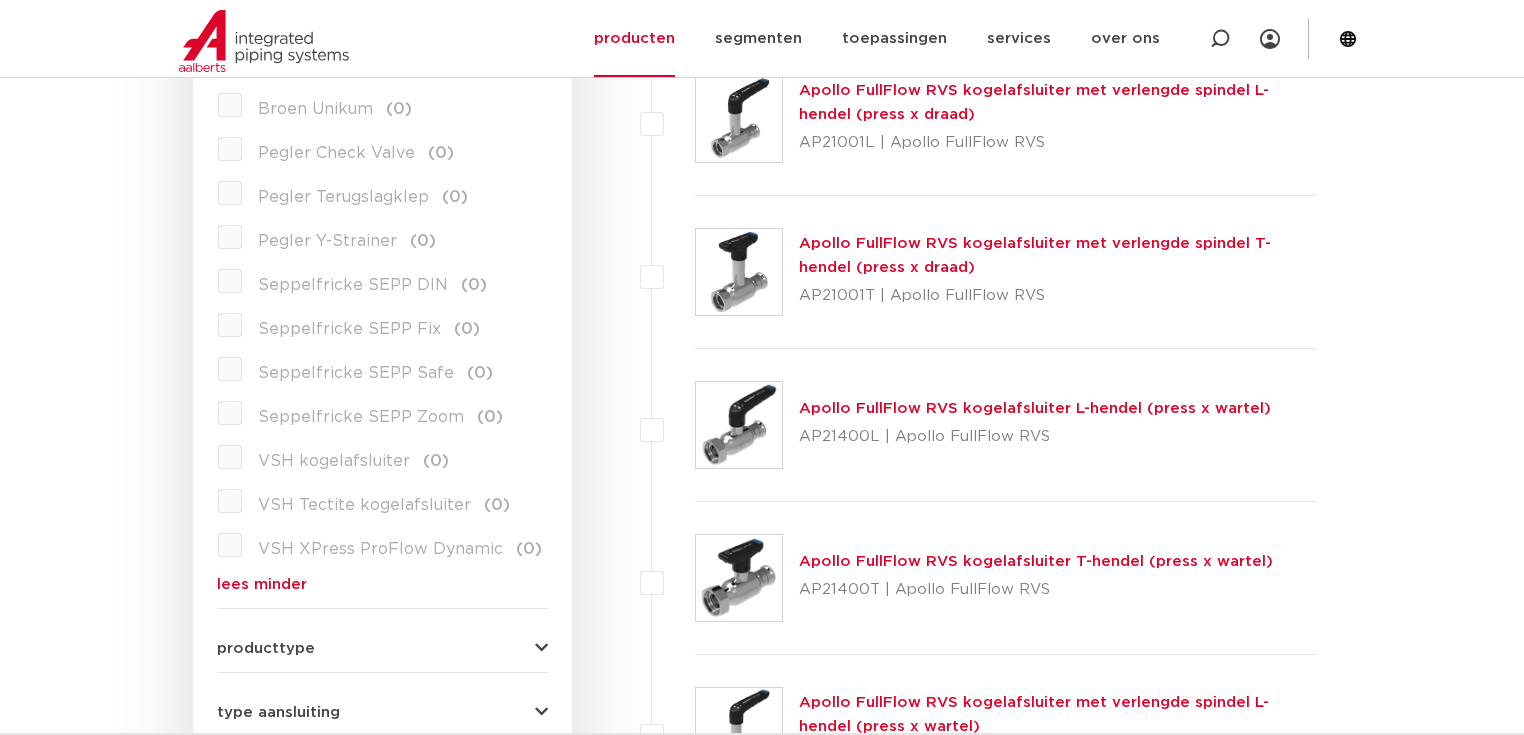 click at bounding box center (541, 648) 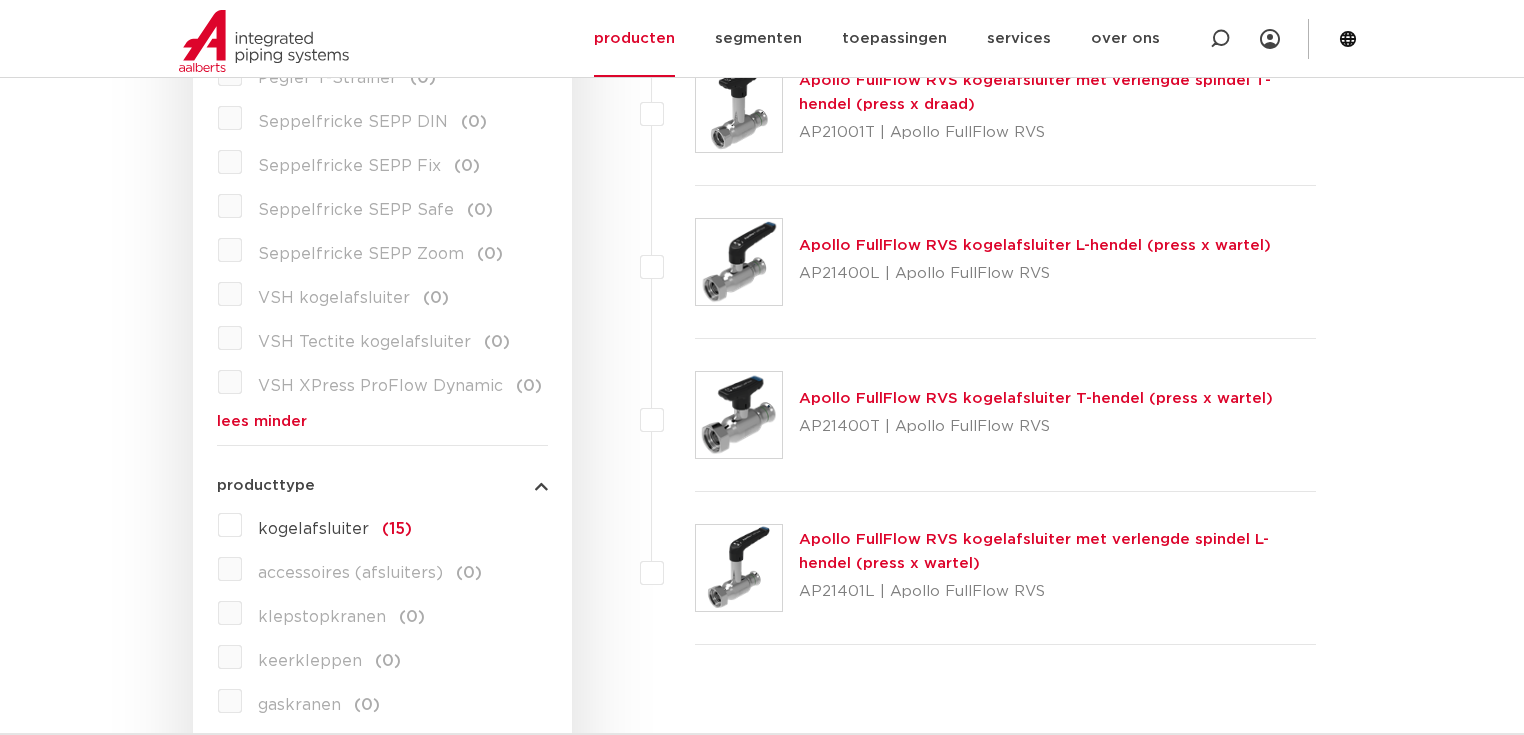 scroll, scrollTop: 2160, scrollLeft: 0, axis: vertical 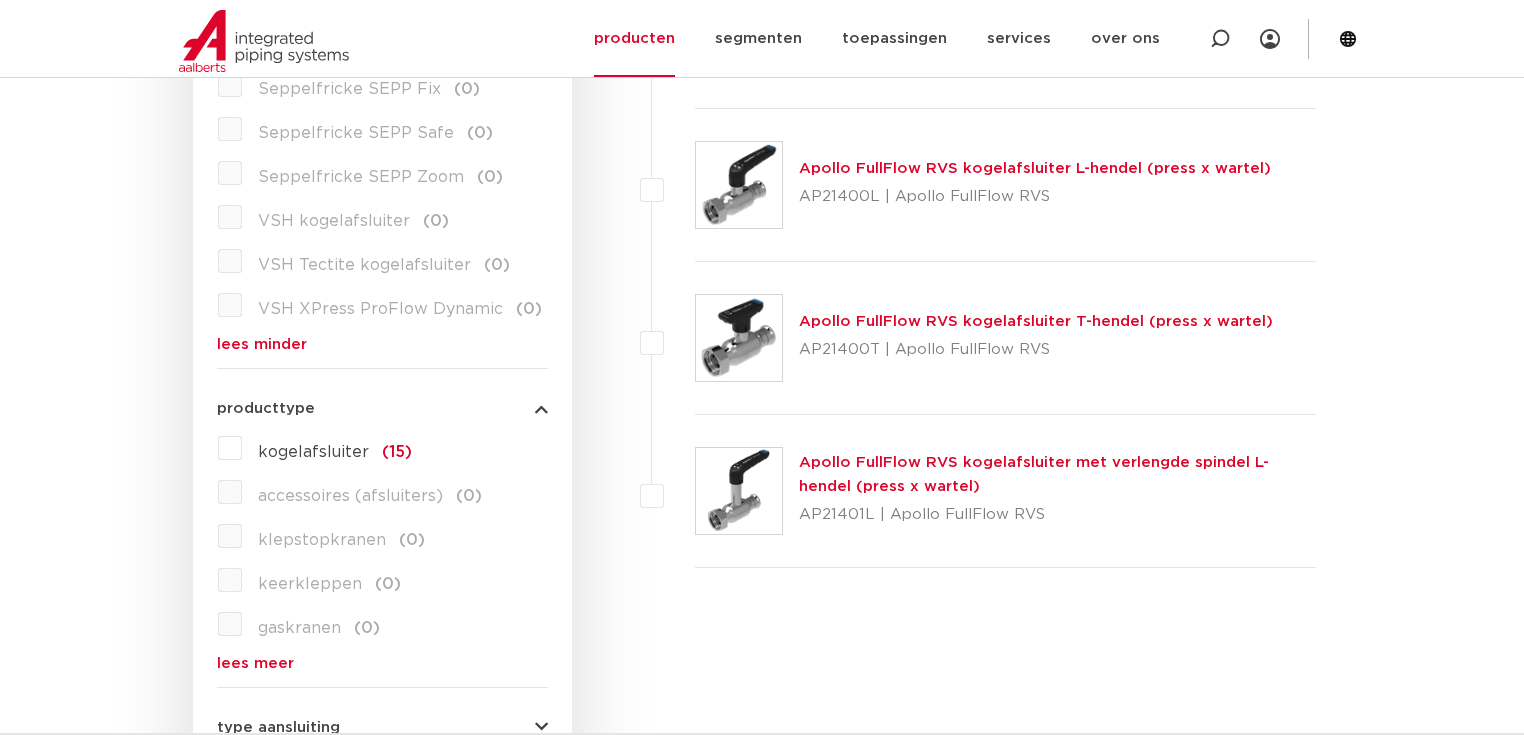 click at bounding box center [541, 408] 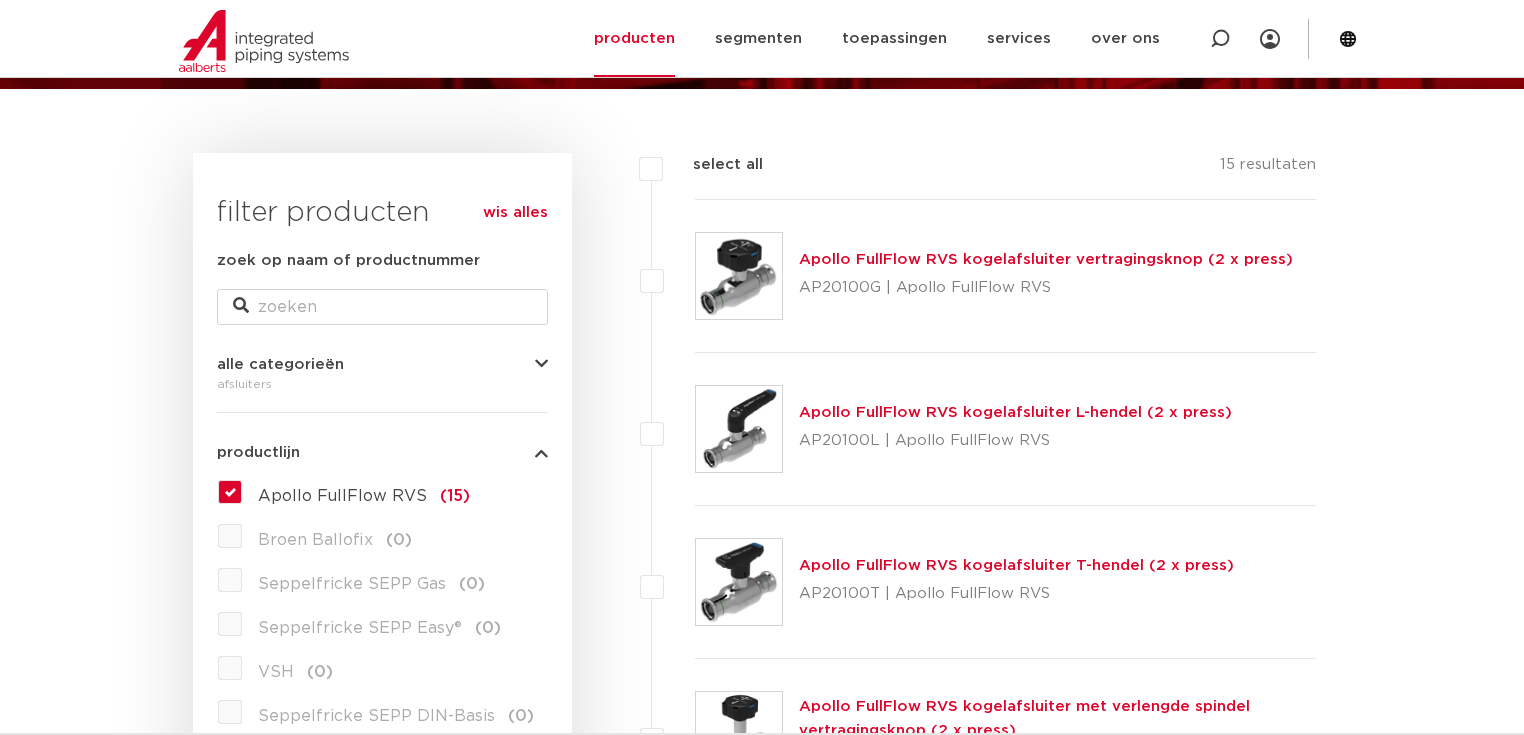 scroll, scrollTop: 240, scrollLeft: 0, axis: vertical 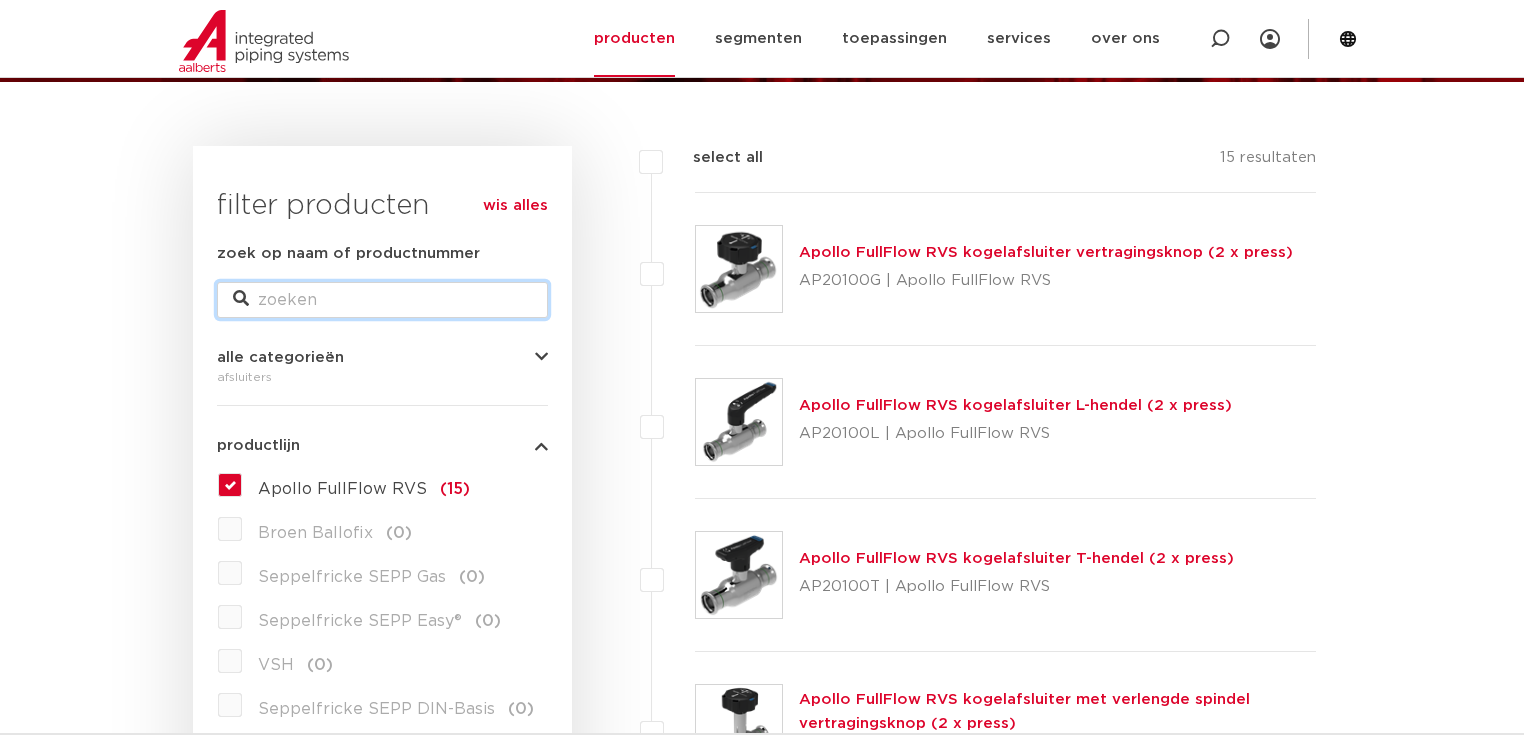 drag, startPoint x: 300, startPoint y: 304, endPoint x: 337, endPoint y: 304, distance: 37 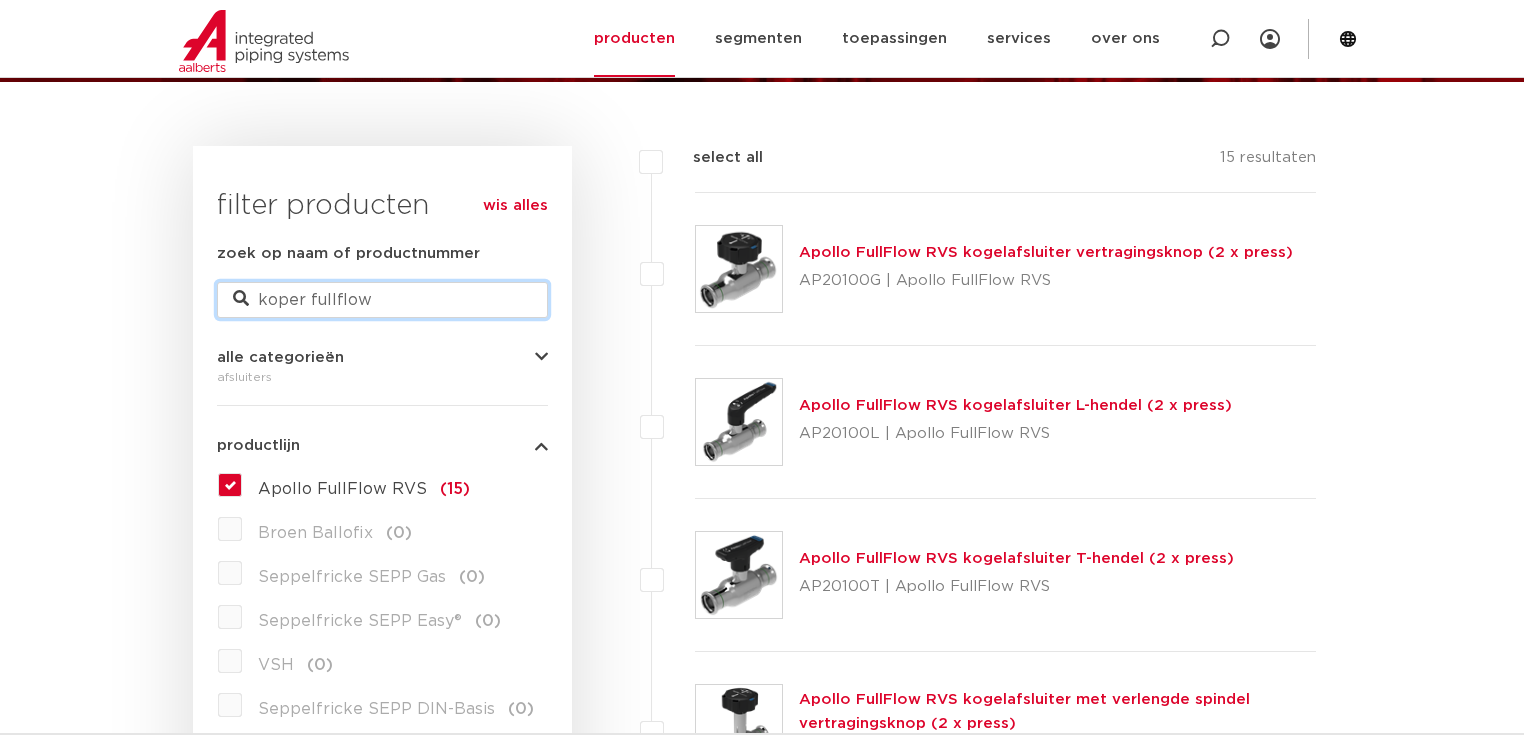 type on "koper fullflow" 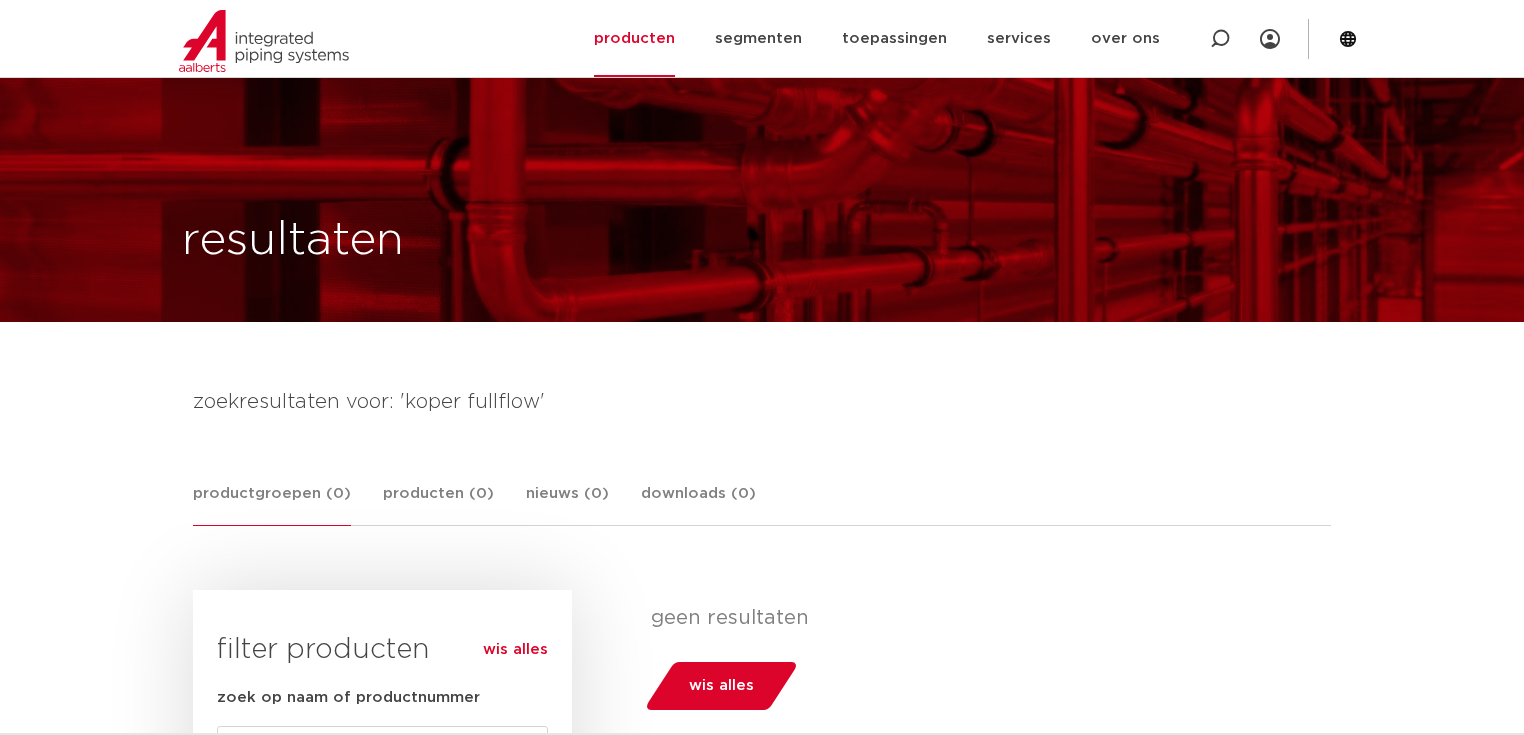 scroll, scrollTop: 240, scrollLeft: 0, axis: vertical 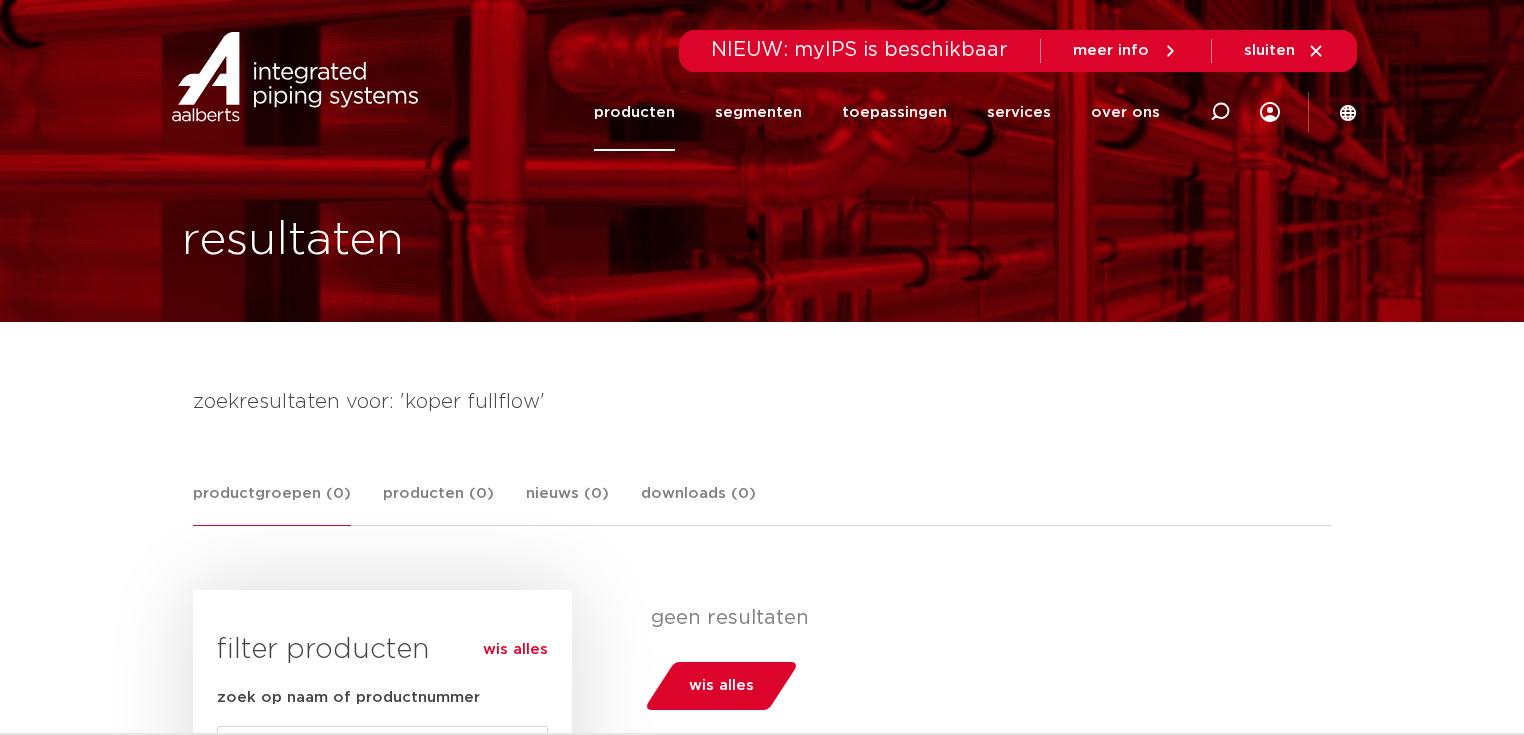 click on "producten" 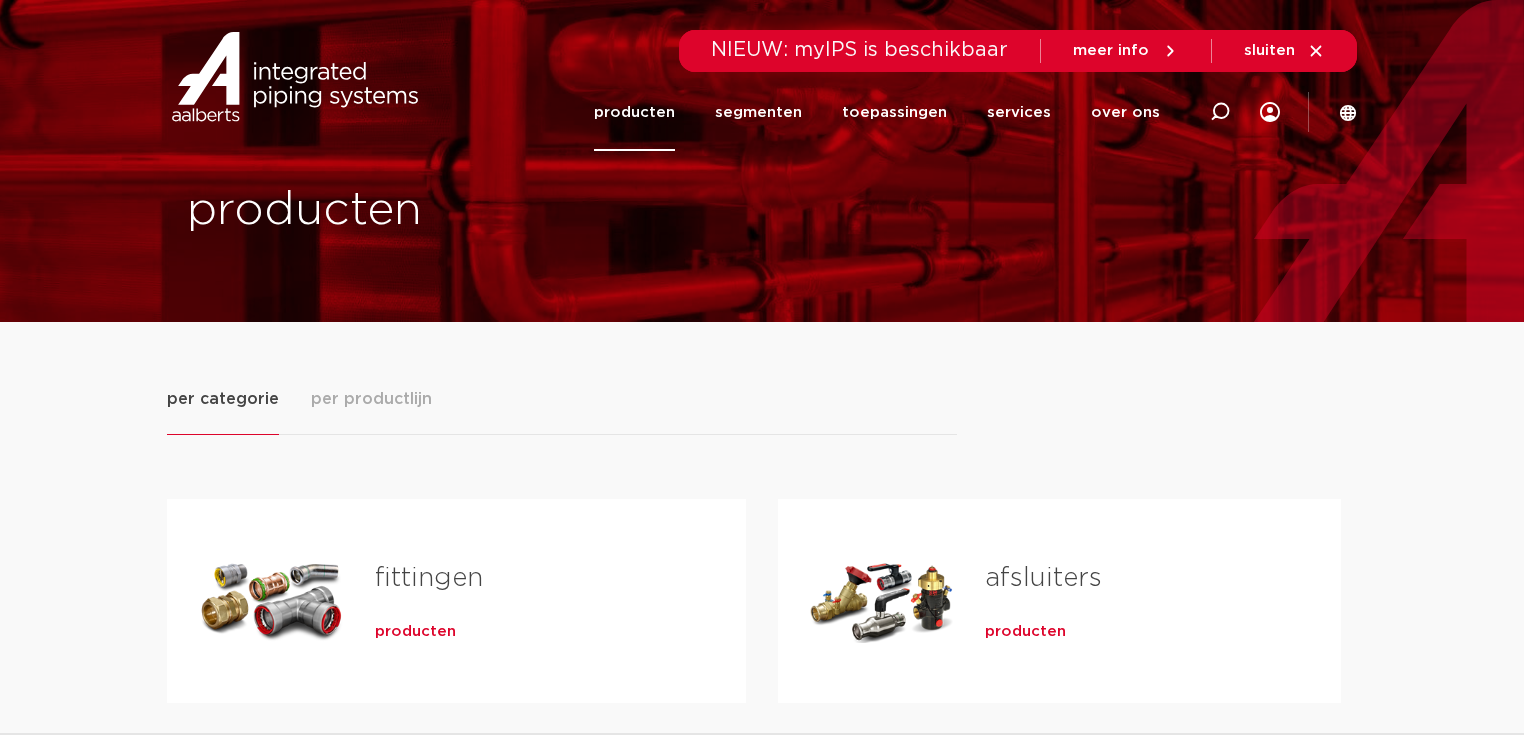 scroll, scrollTop: 0, scrollLeft: 0, axis: both 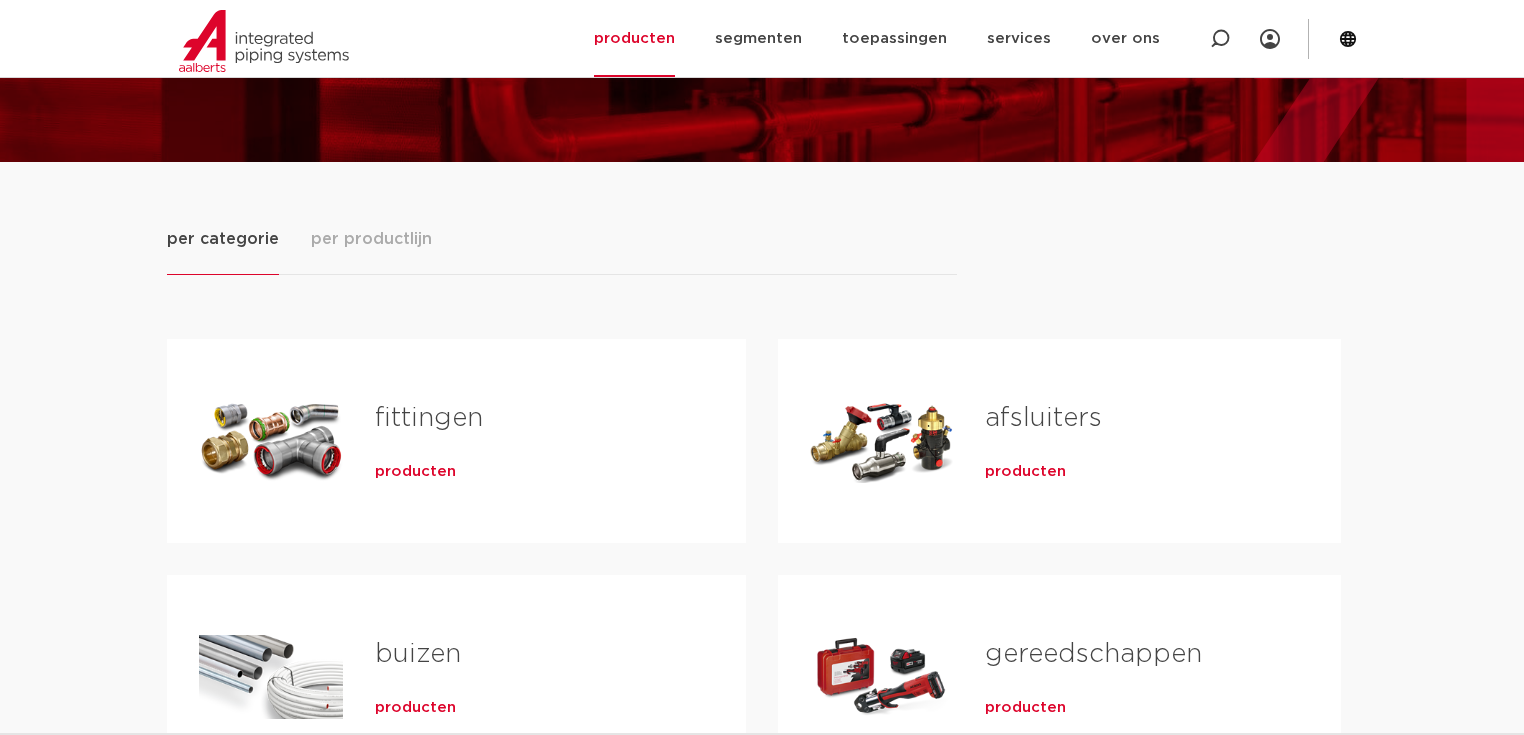 click on "afsluiters" at bounding box center (1043, 418) 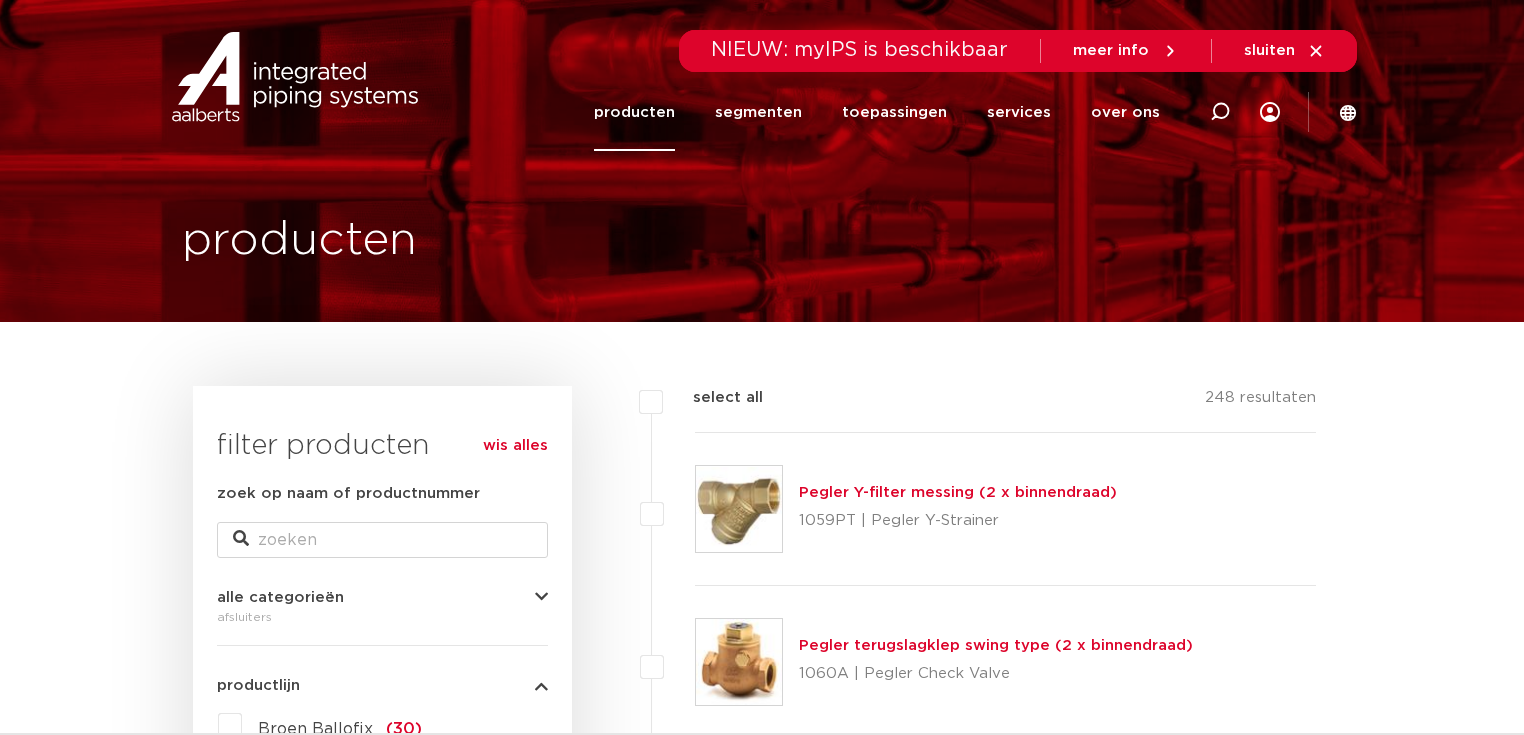 scroll, scrollTop: 0, scrollLeft: 0, axis: both 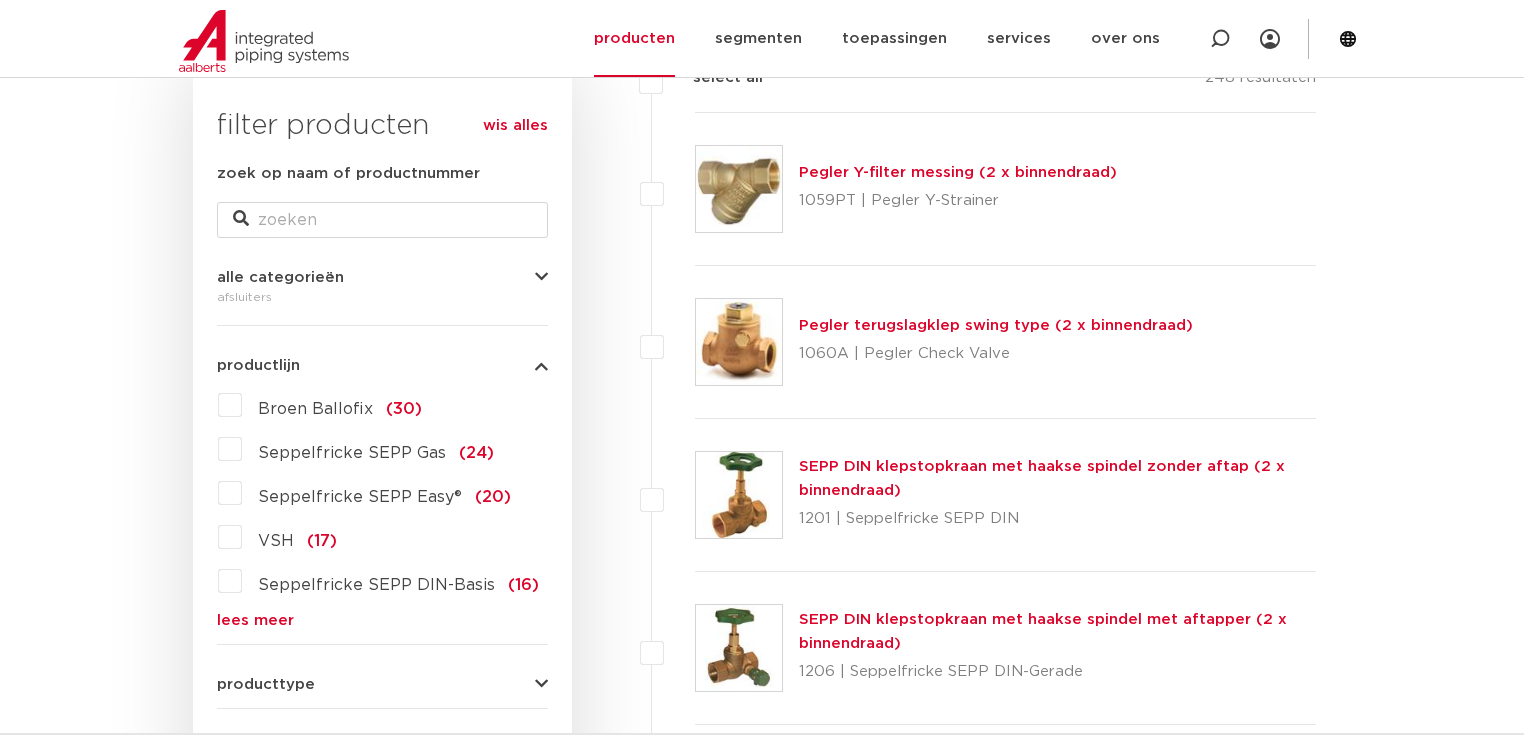 drag, startPoint x: 257, startPoint y: 621, endPoint x: 343, endPoint y: 612, distance: 86.46965 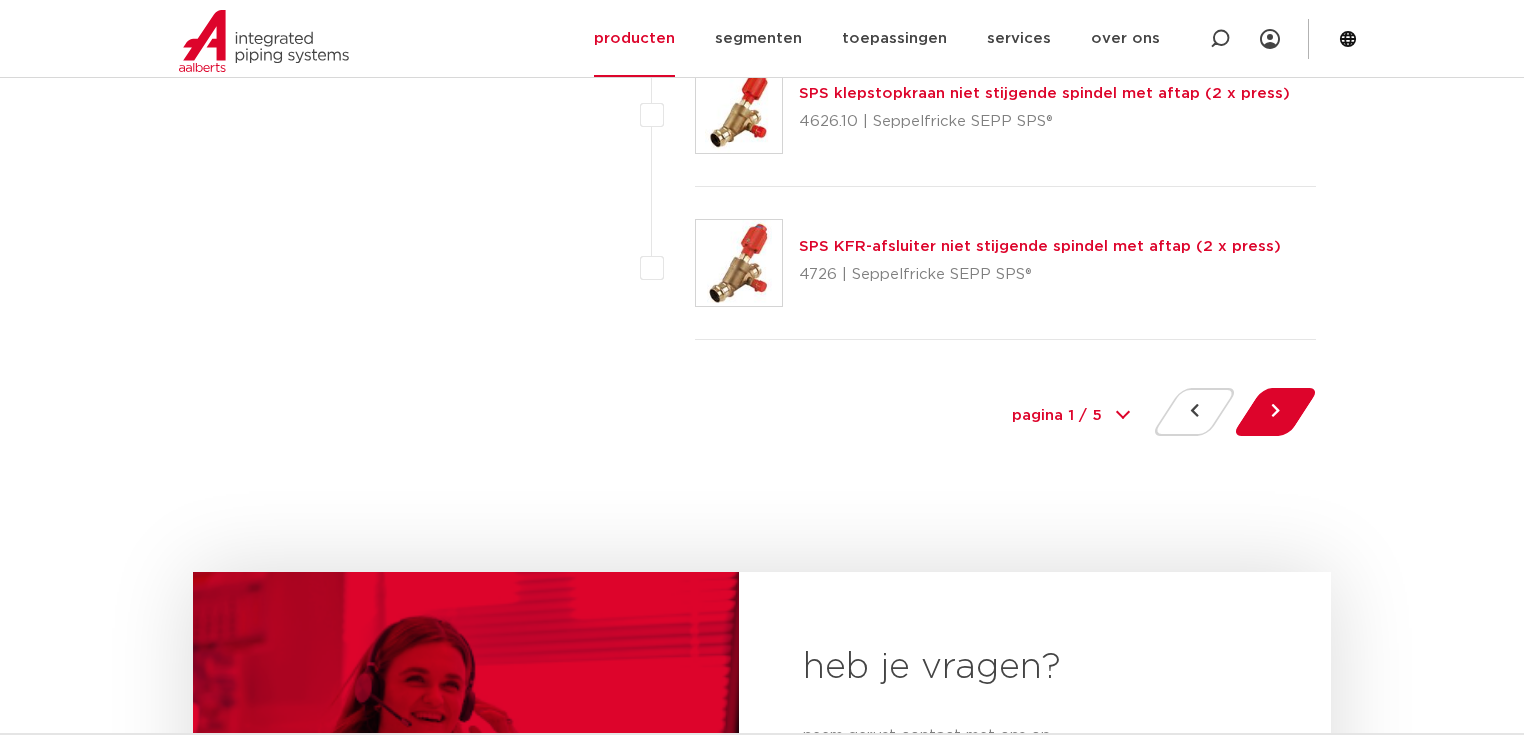 scroll, scrollTop: 9280, scrollLeft: 0, axis: vertical 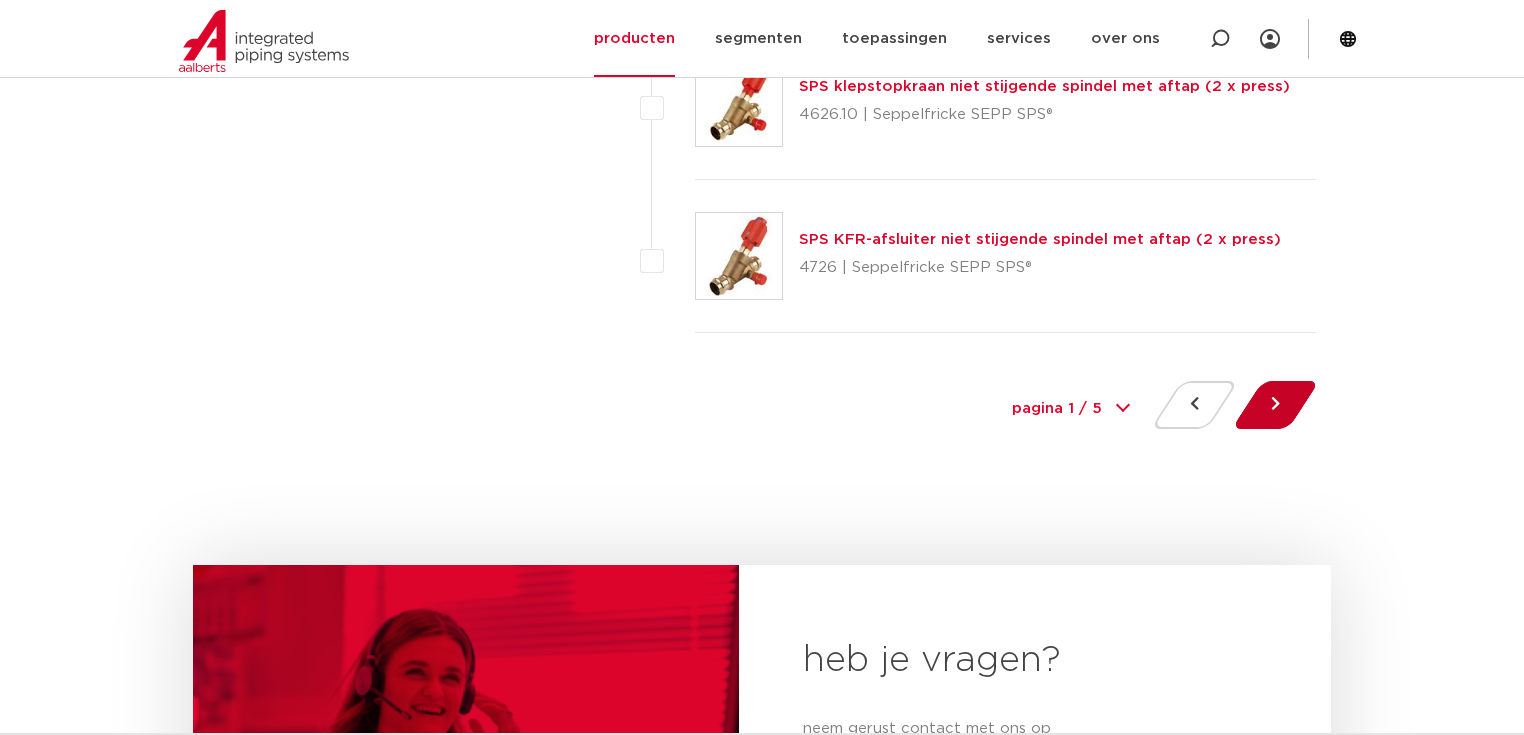 click at bounding box center (1275, 405) 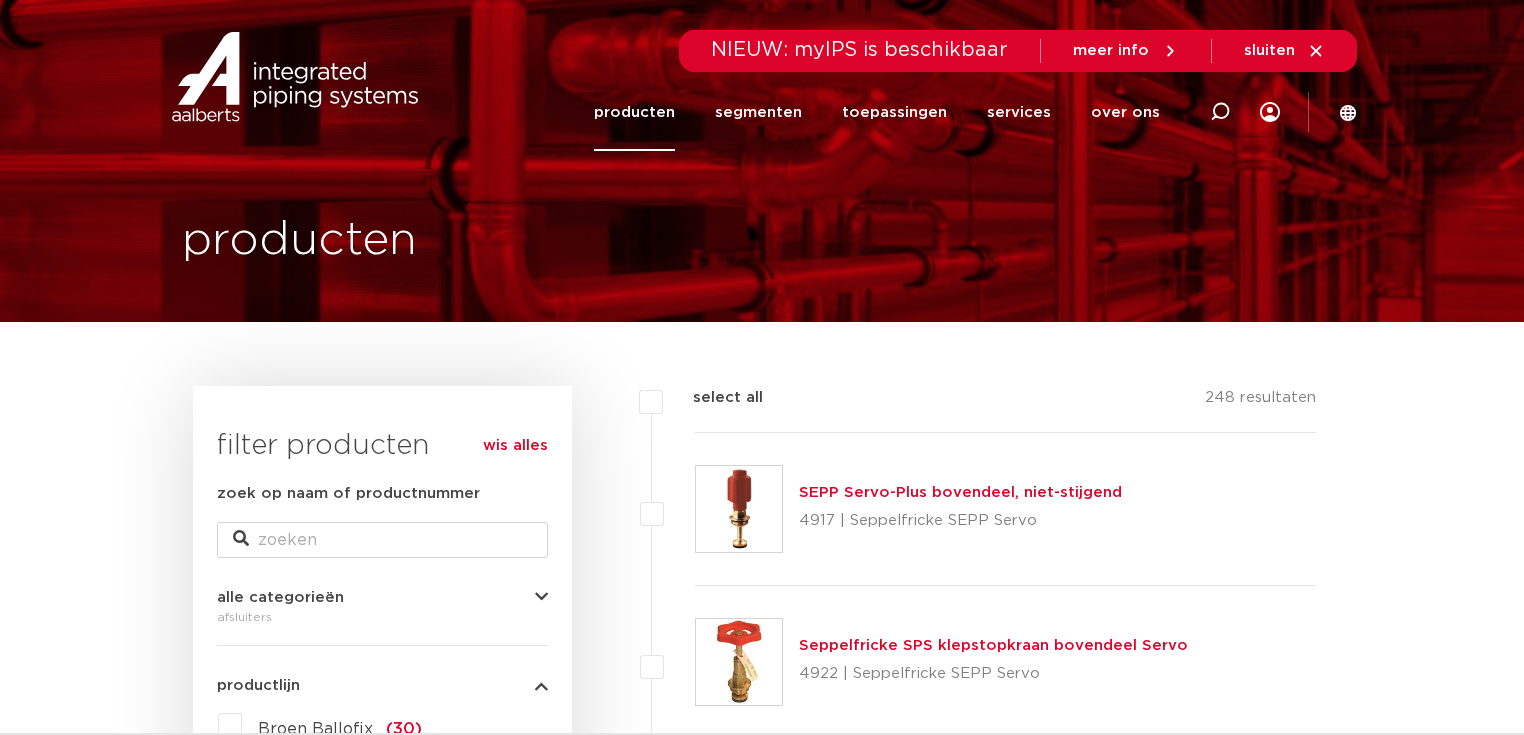 scroll, scrollTop: 0, scrollLeft: 0, axis: both 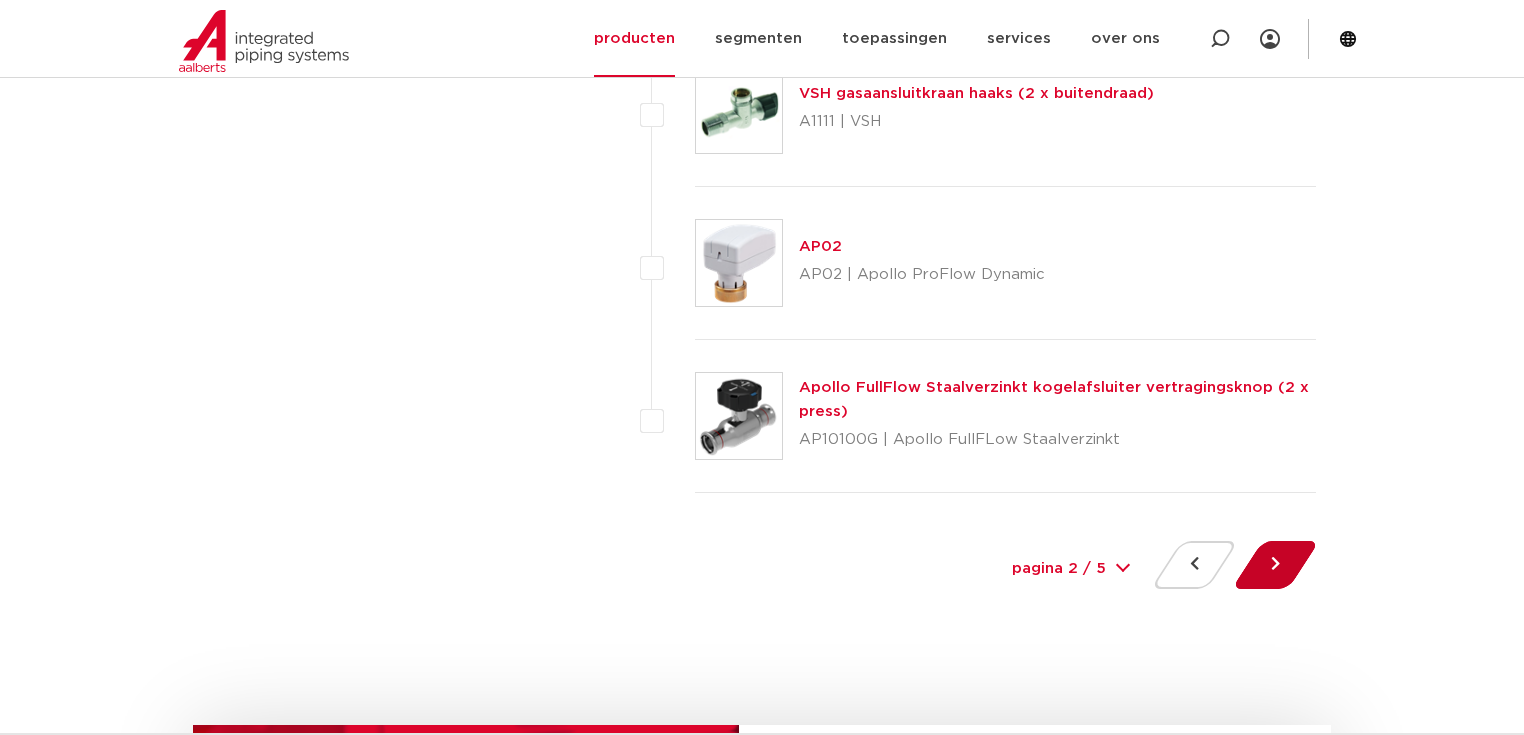 click at bounding box center [1275, 565] 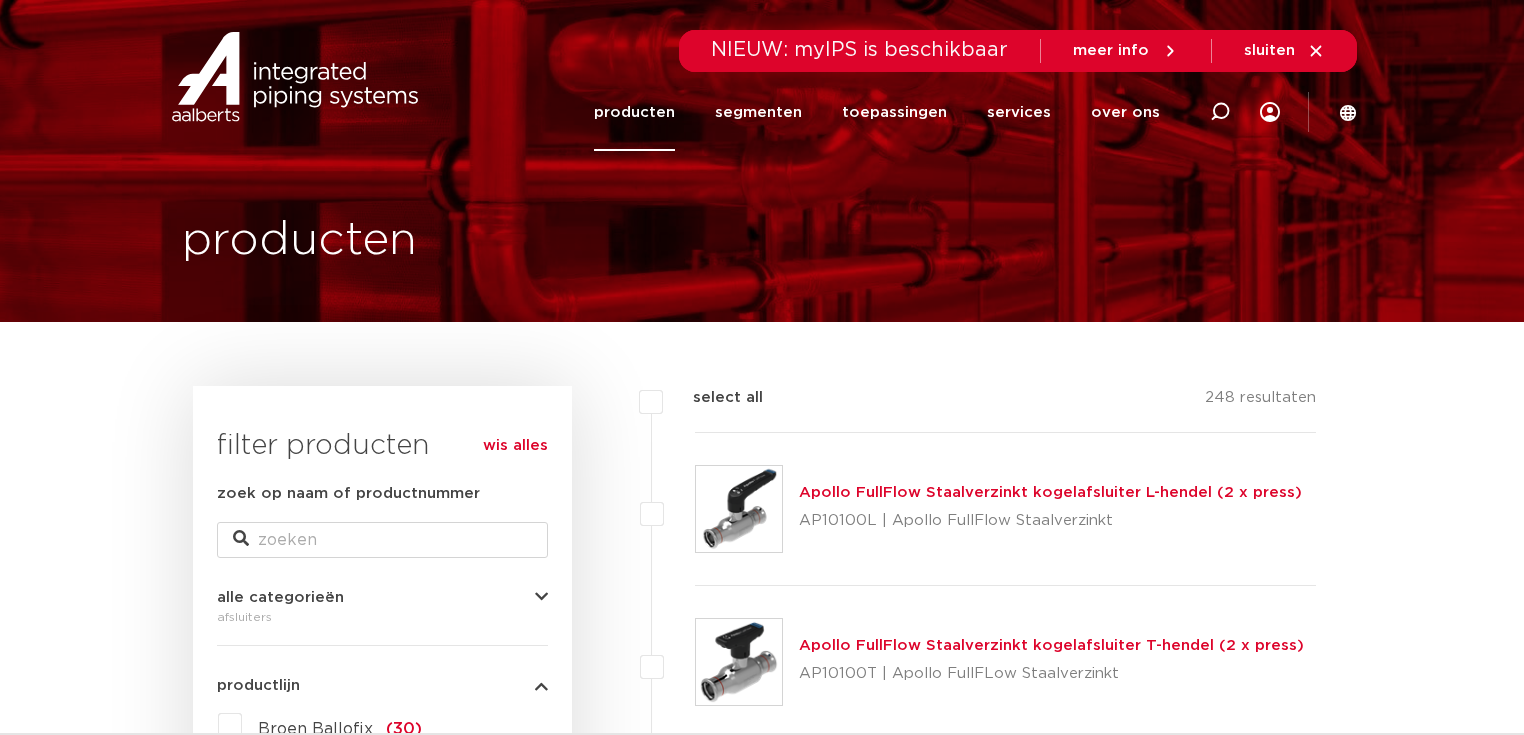 scroll, scrollTop: 0, scrollLeft: 0, axis: both 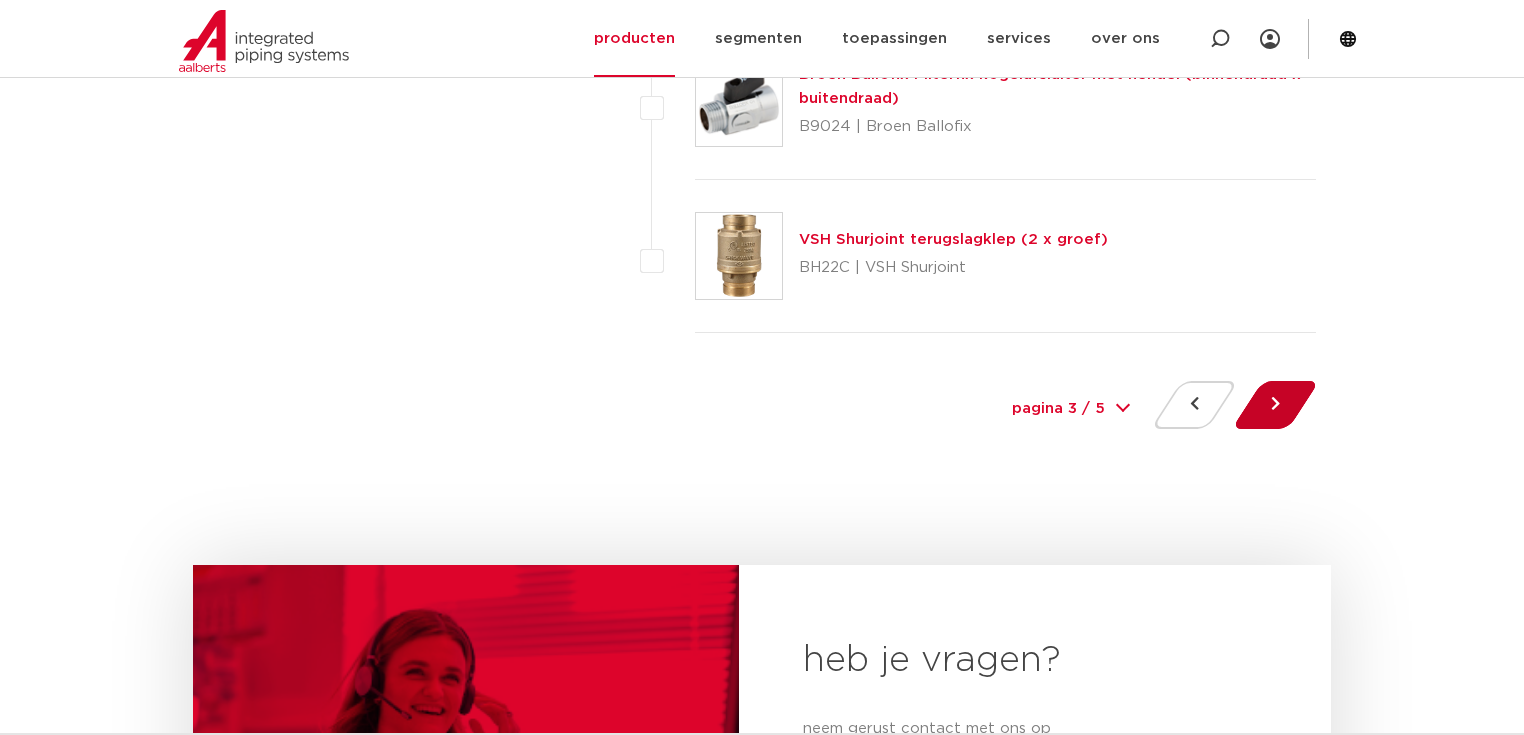 click at bounding box center (1275, 405) 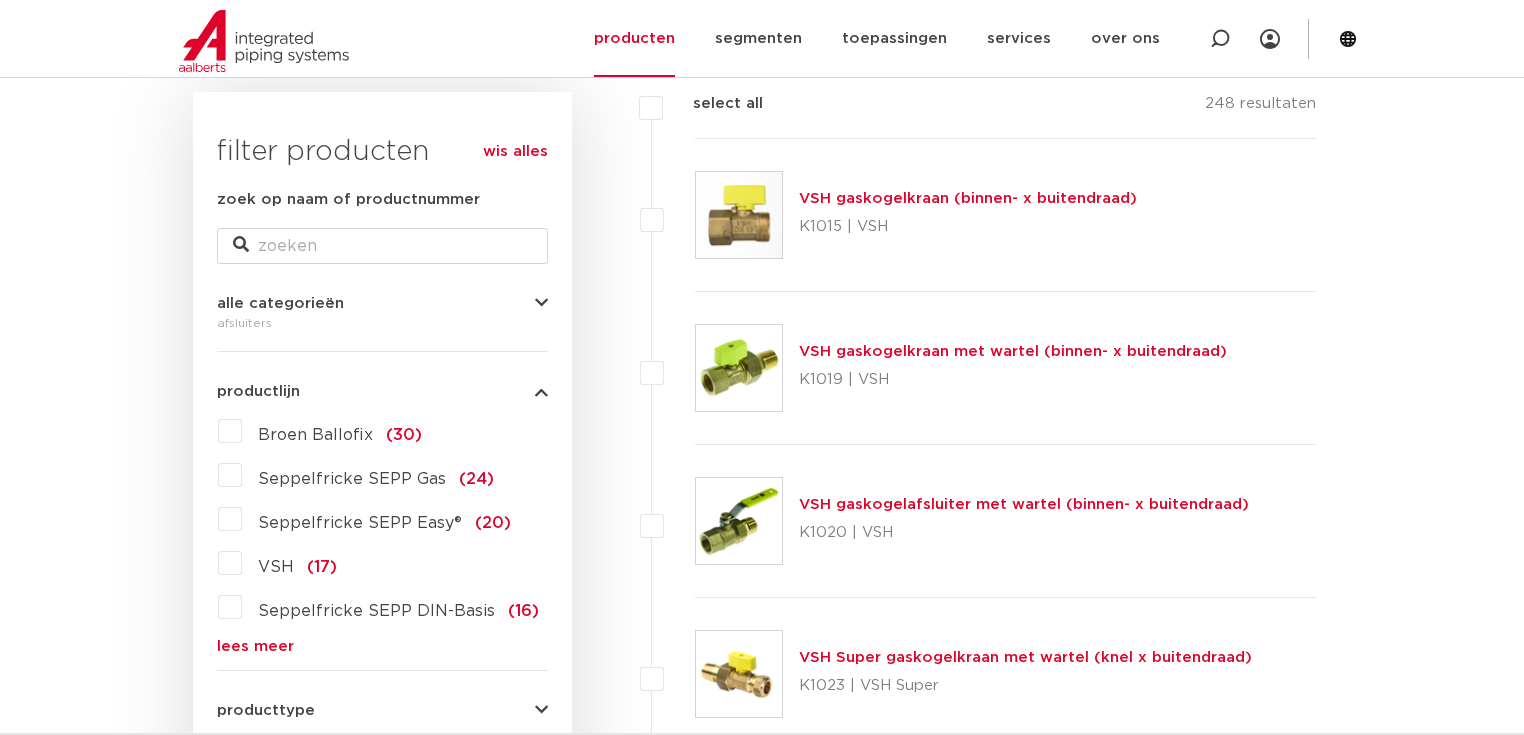 scroll, scrollTop: 400, scrollLeft: 0, axis: vertical 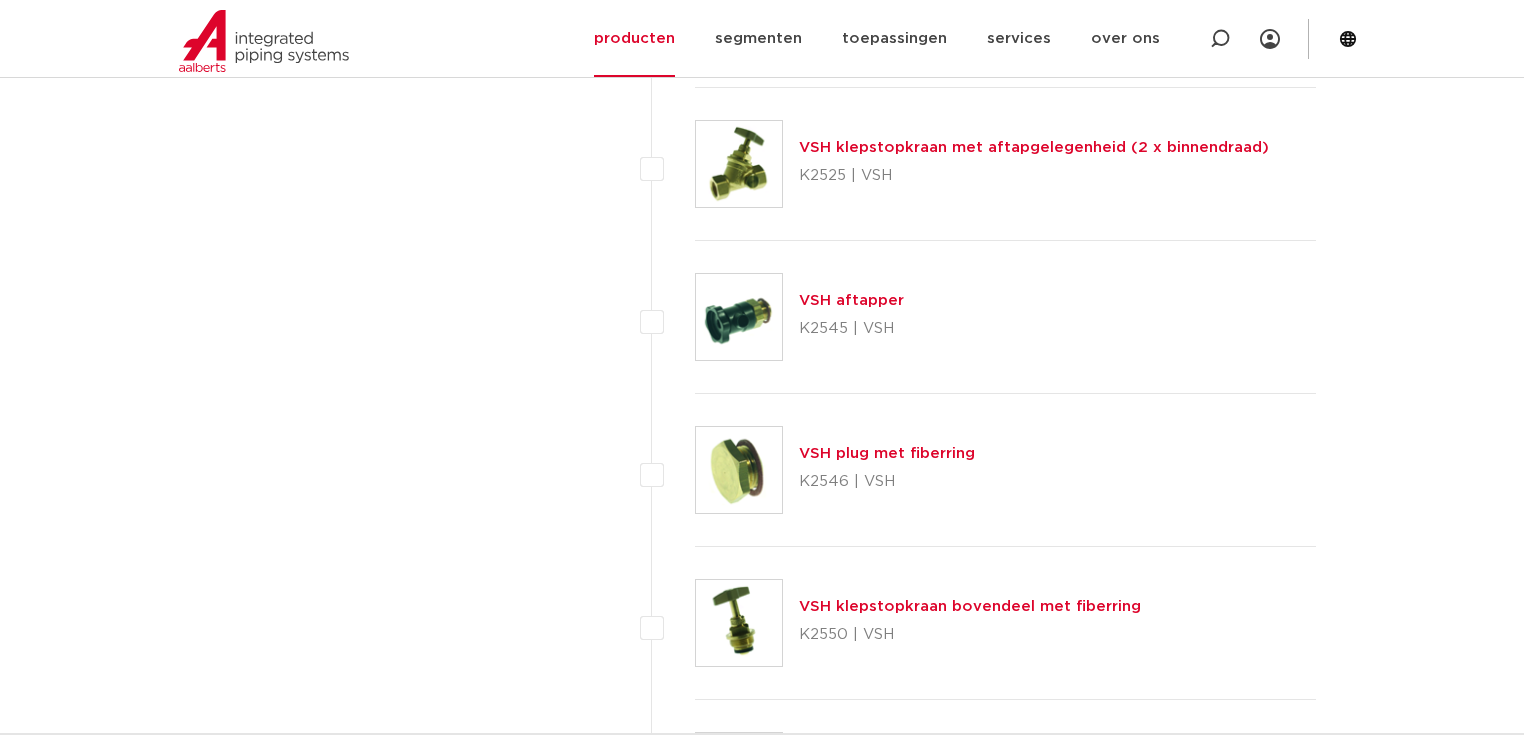 click on "wis alles
filter producten
zoek op naam of productnummer
alle categorieën
afsluiters
[GEOGRAPHIC_DATA]
afsluiters
buizen" at bounding box center (382, 2411) 